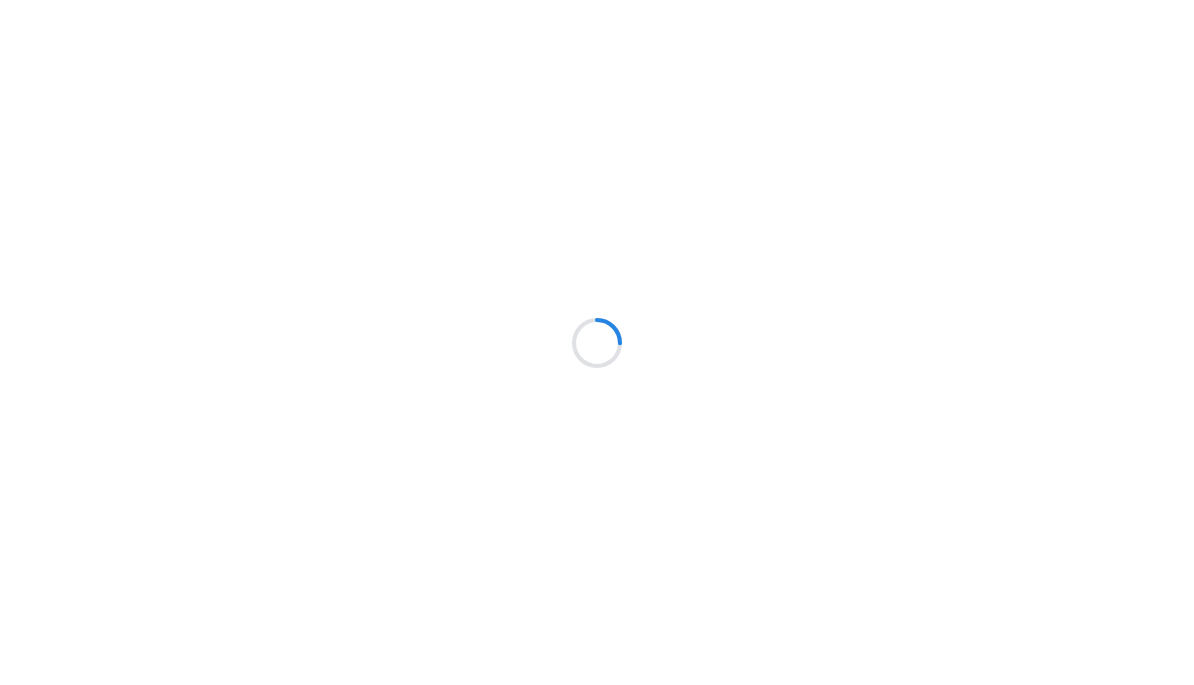 scroll, scrollTop: 0, scrollLeft: 0, axis: both 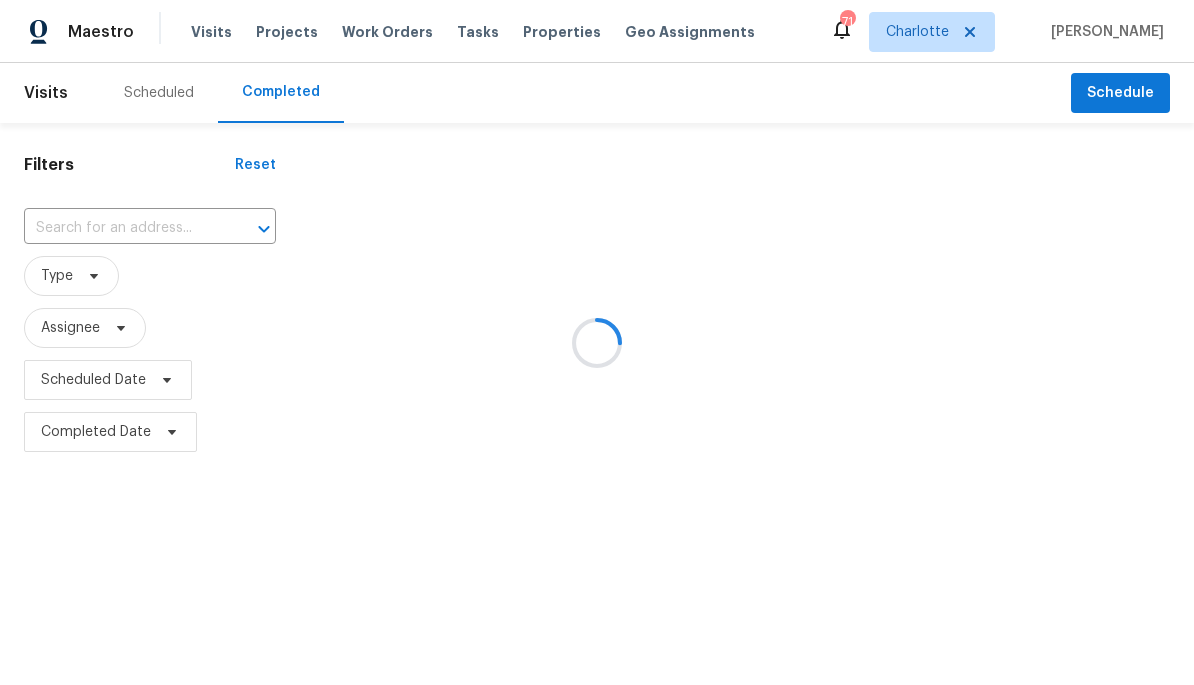 click at bounding box center (597, 342) 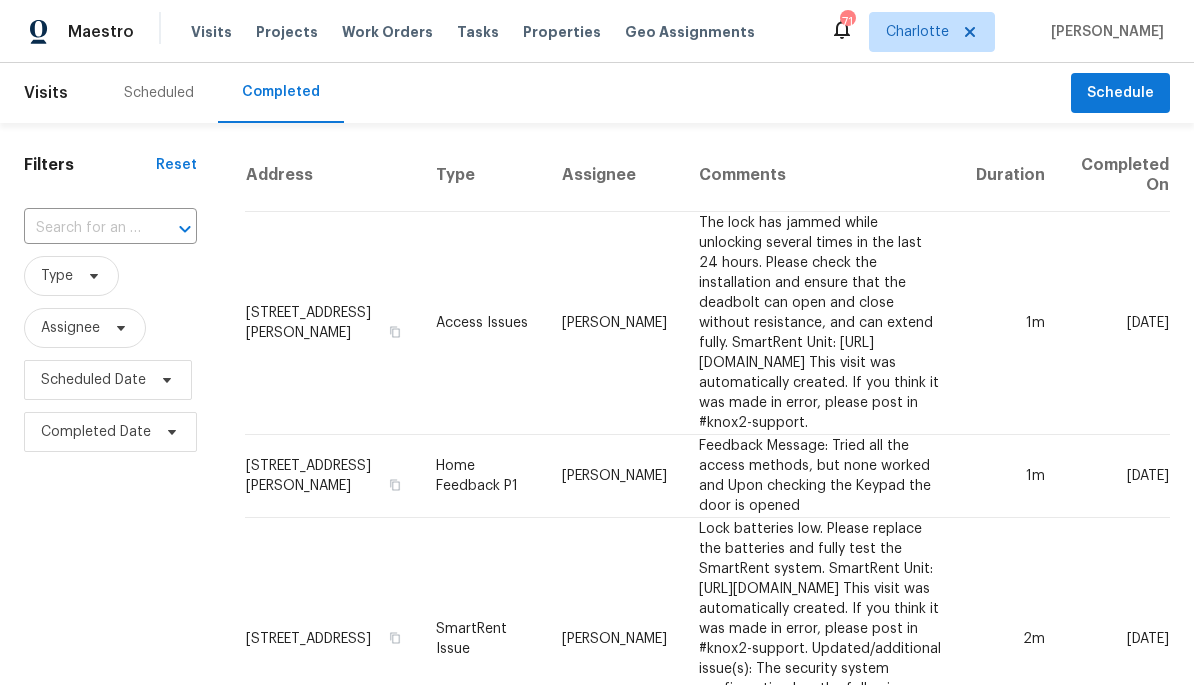 click on "Projects" at bounding box center (287, 32) 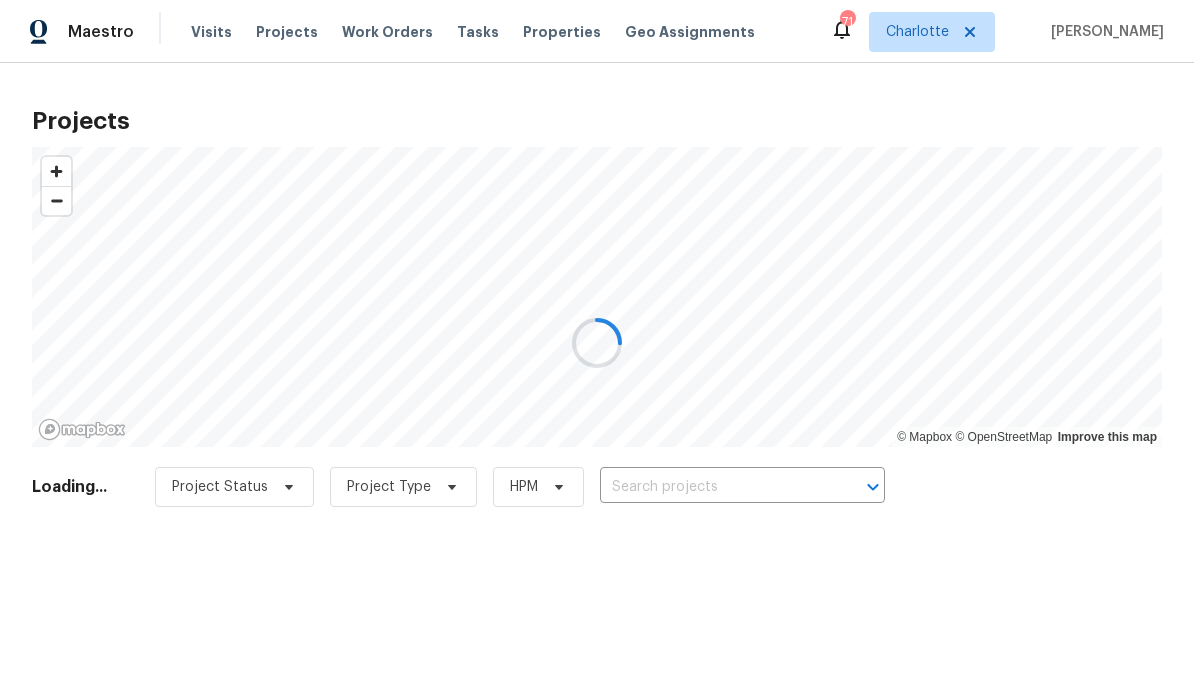 click at bounding box center (597, 342) 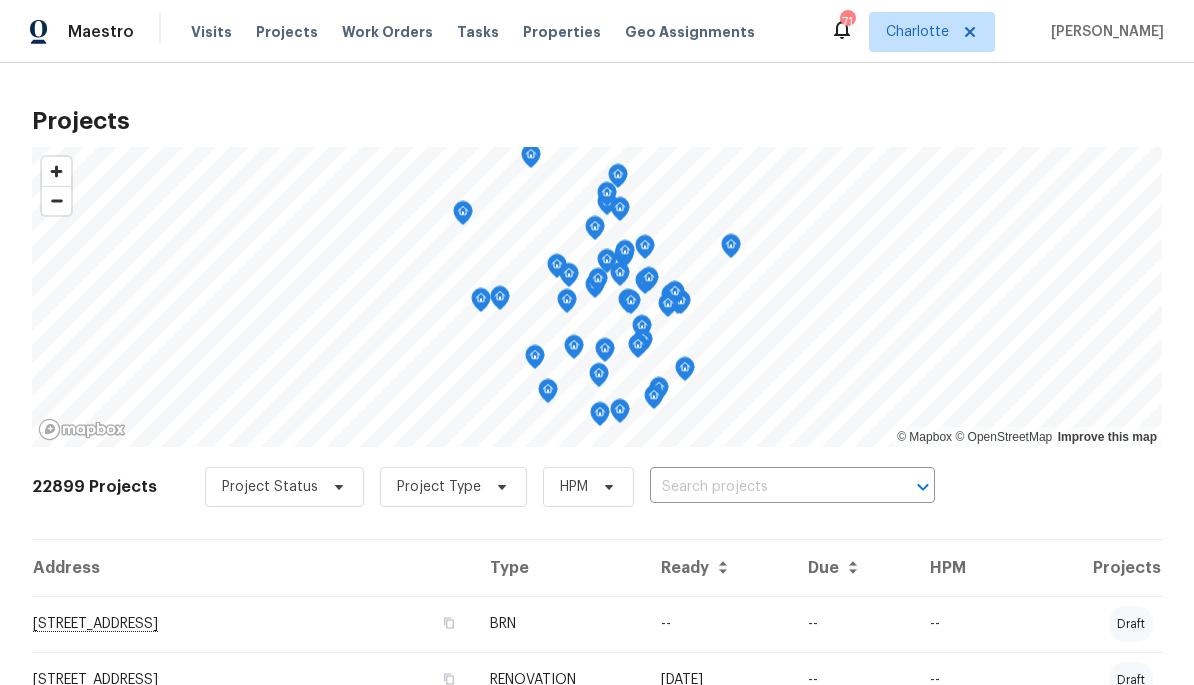 click at bounding box center (764, 487) 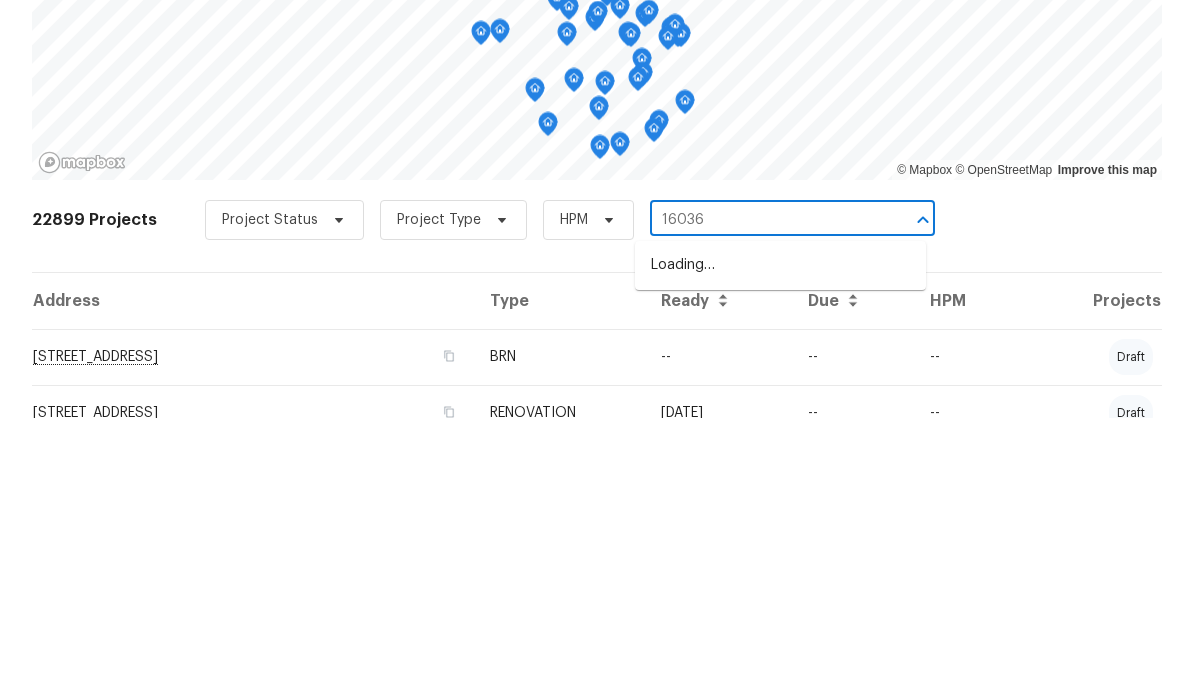 type on "16036 a" 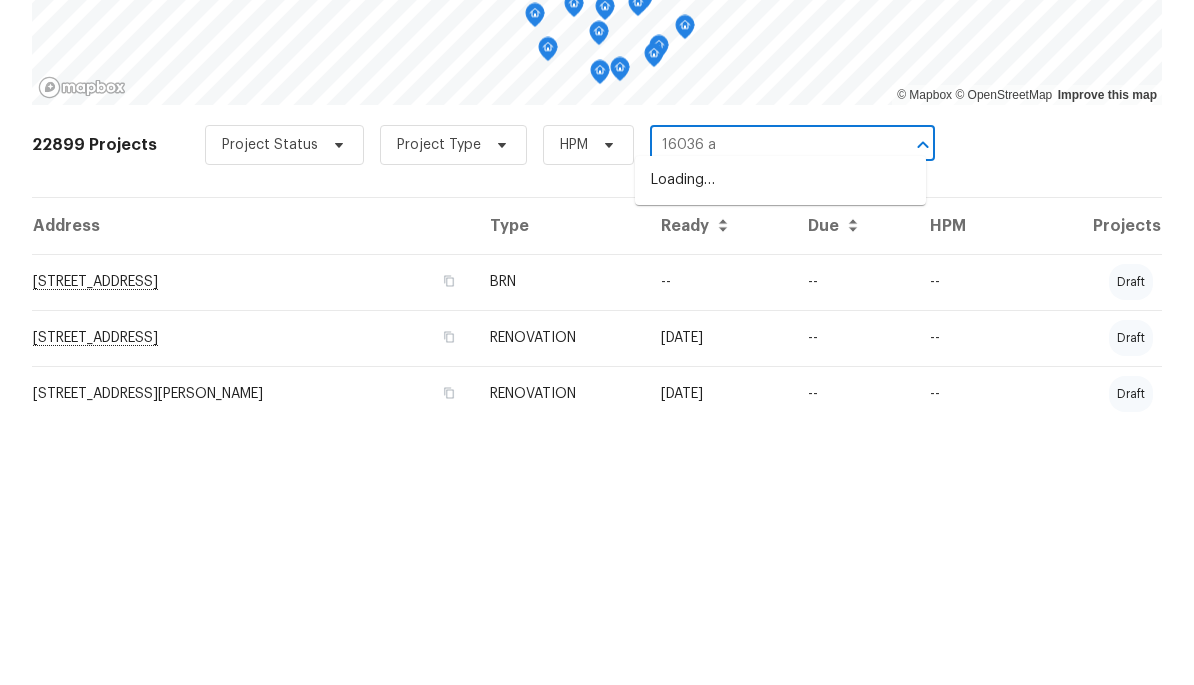 scroll, scrollTop: 86, scrollLeft: 0, axis: vertical 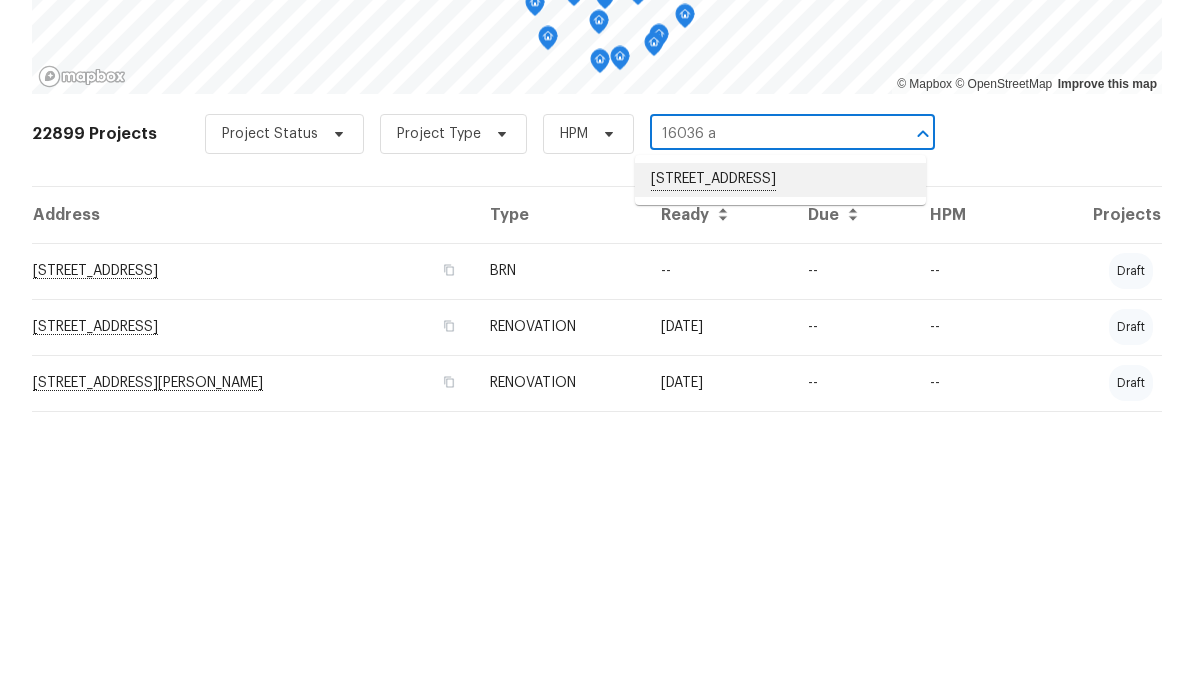 click on "16036 Arabian Mews Ln, Charlotte, NC 28278" at bounding box center [780, 447] 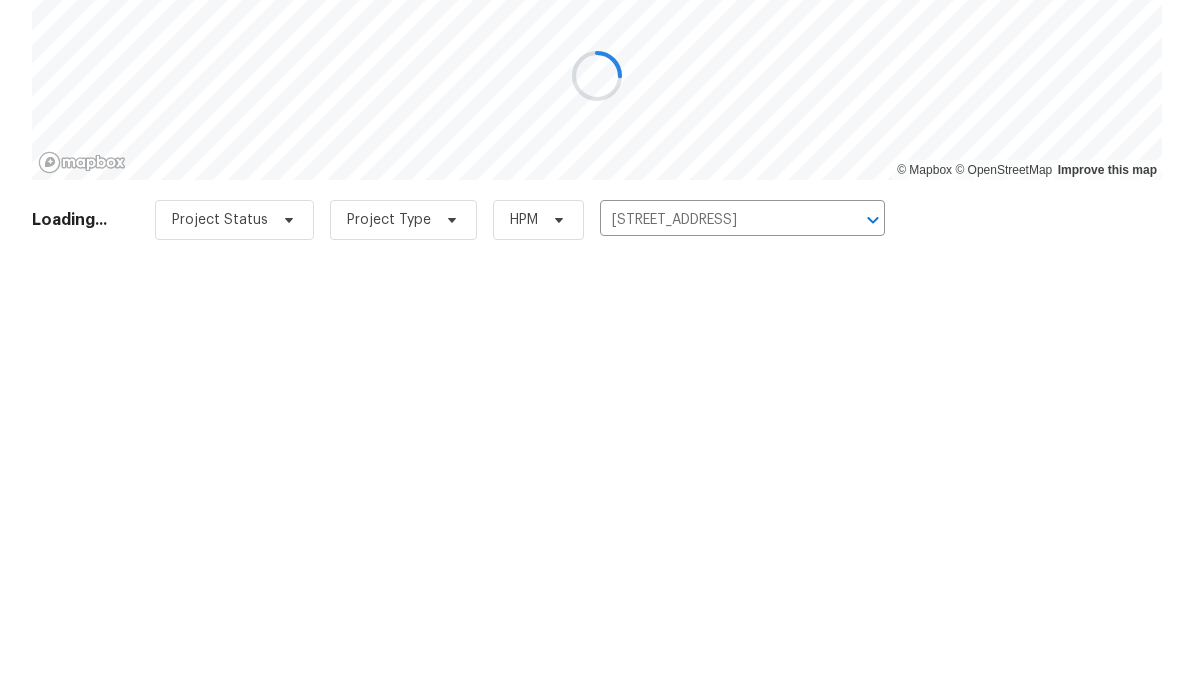 scroll, scrollTop: 0, scrollLeft: 0, axis: both 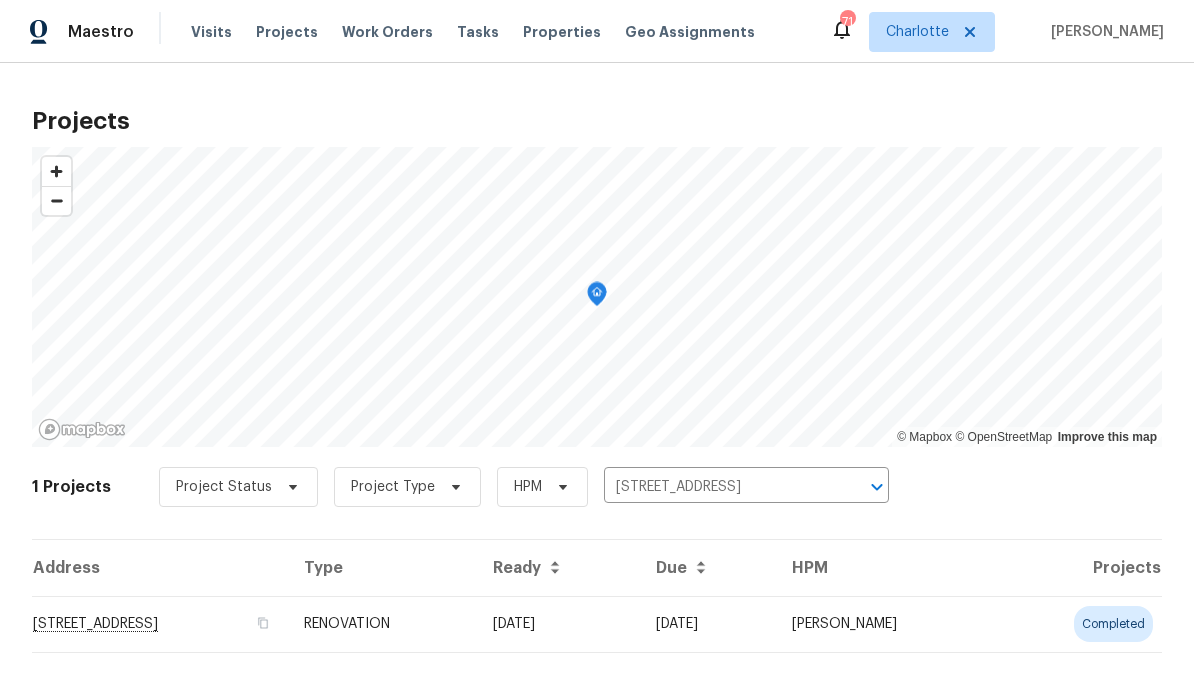 click on "16036 Arabian Mews Ln, Charlotte, NC 28278" at bounding box center [160, 624] 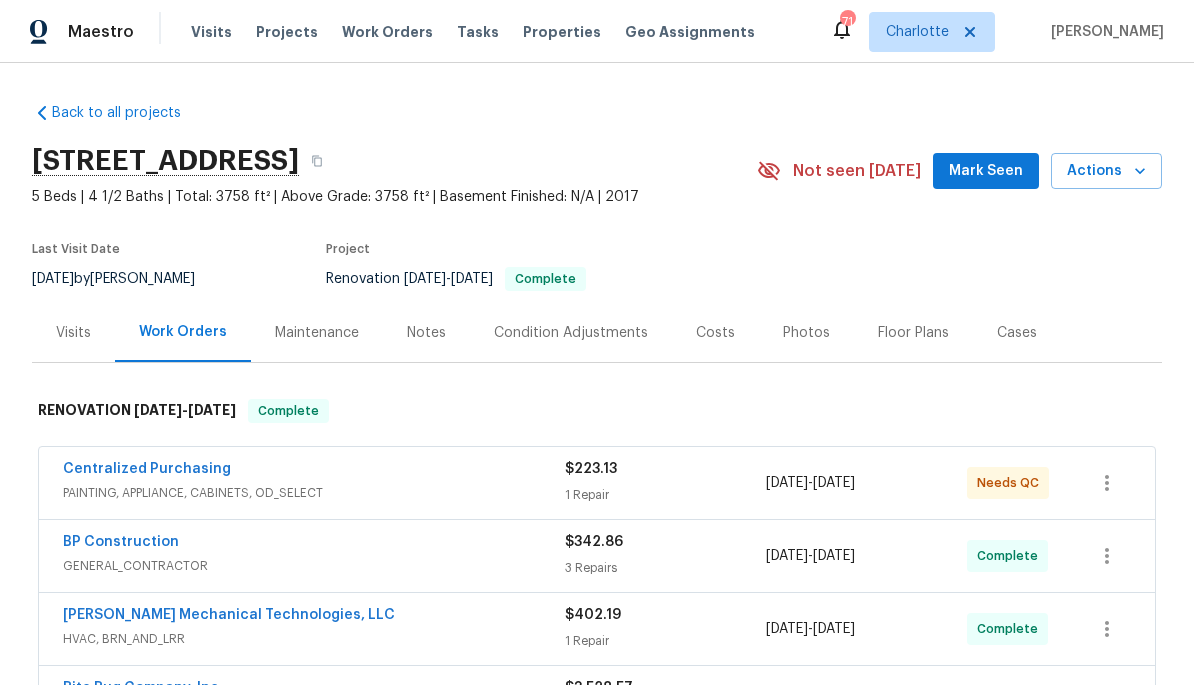 scroll, scrollTop: 0, scrollLeft: 0, axis: both 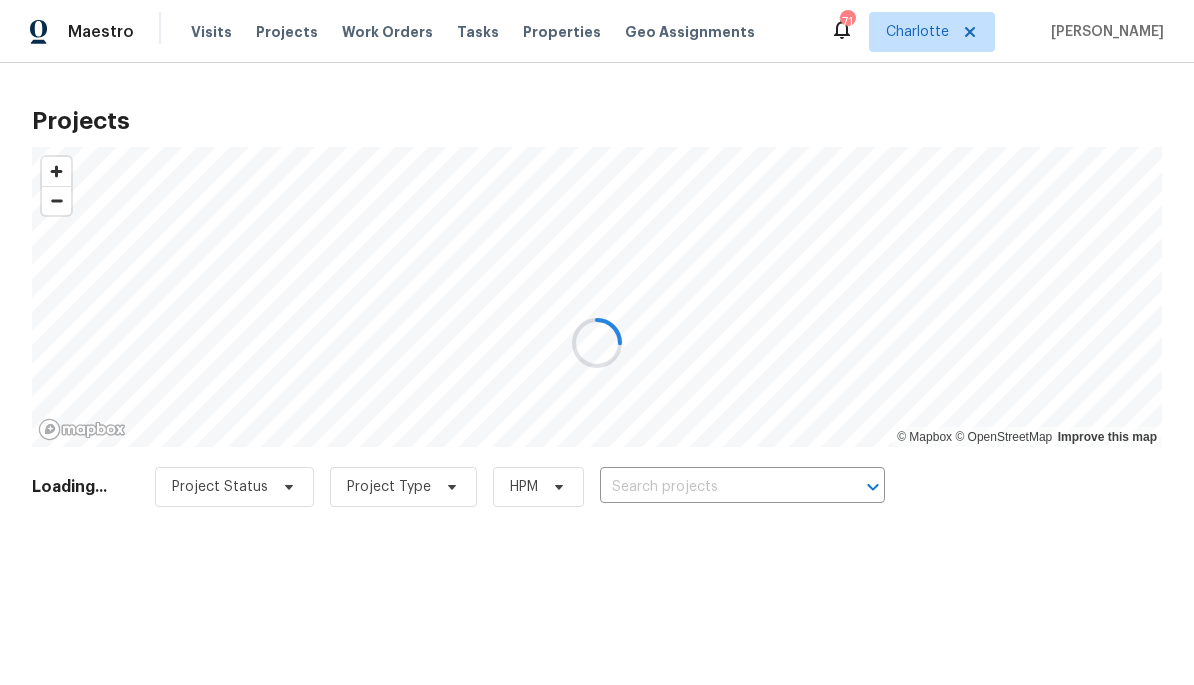 click at bounding box center (597, 342) 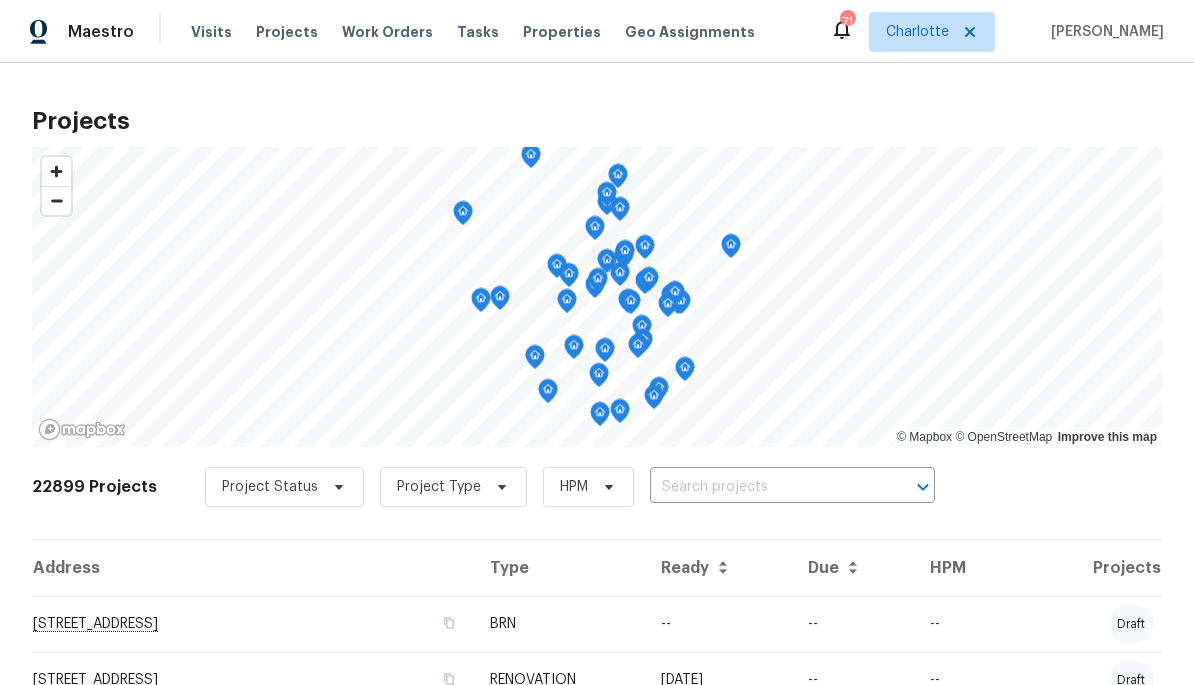 click at bounding box center (764, 487) 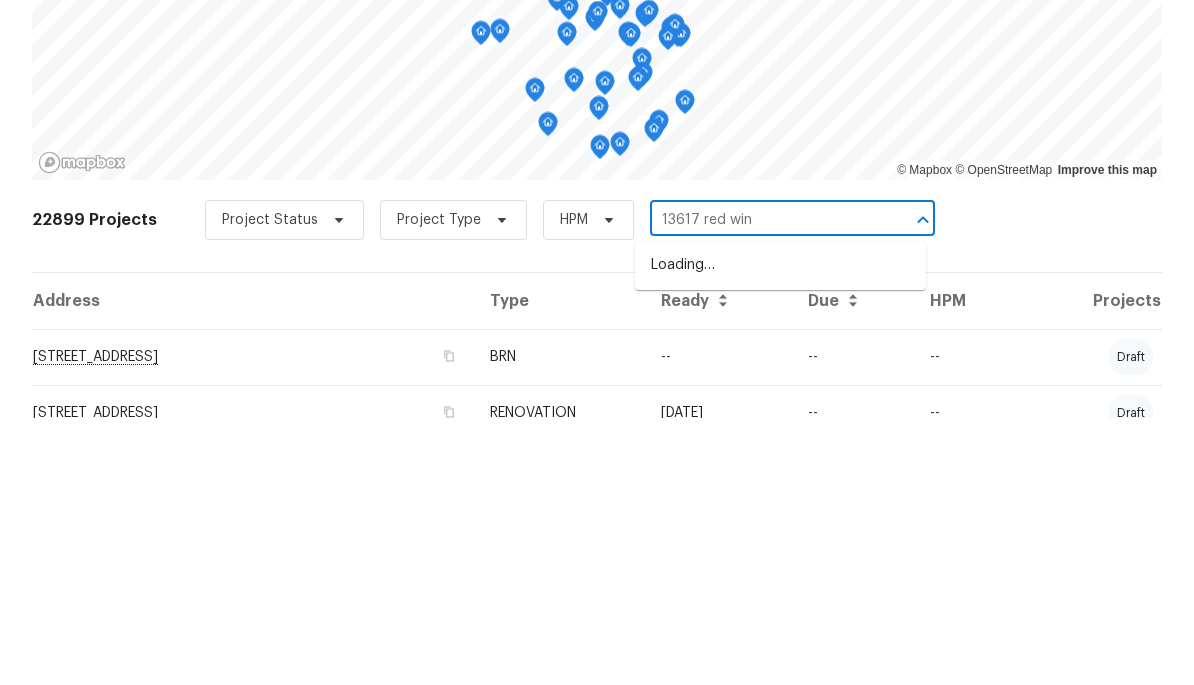 type on "13617 red wine" 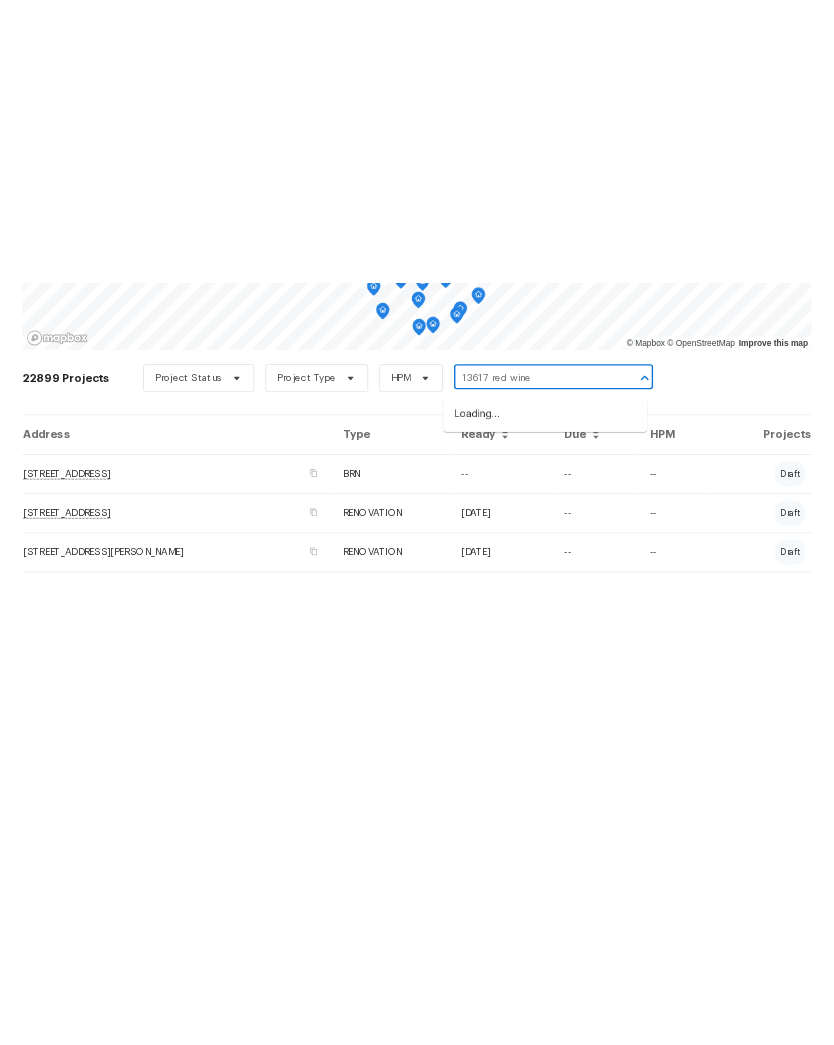 scroll, scrollTop: 85, scrollLeft: 0, axis: vertical 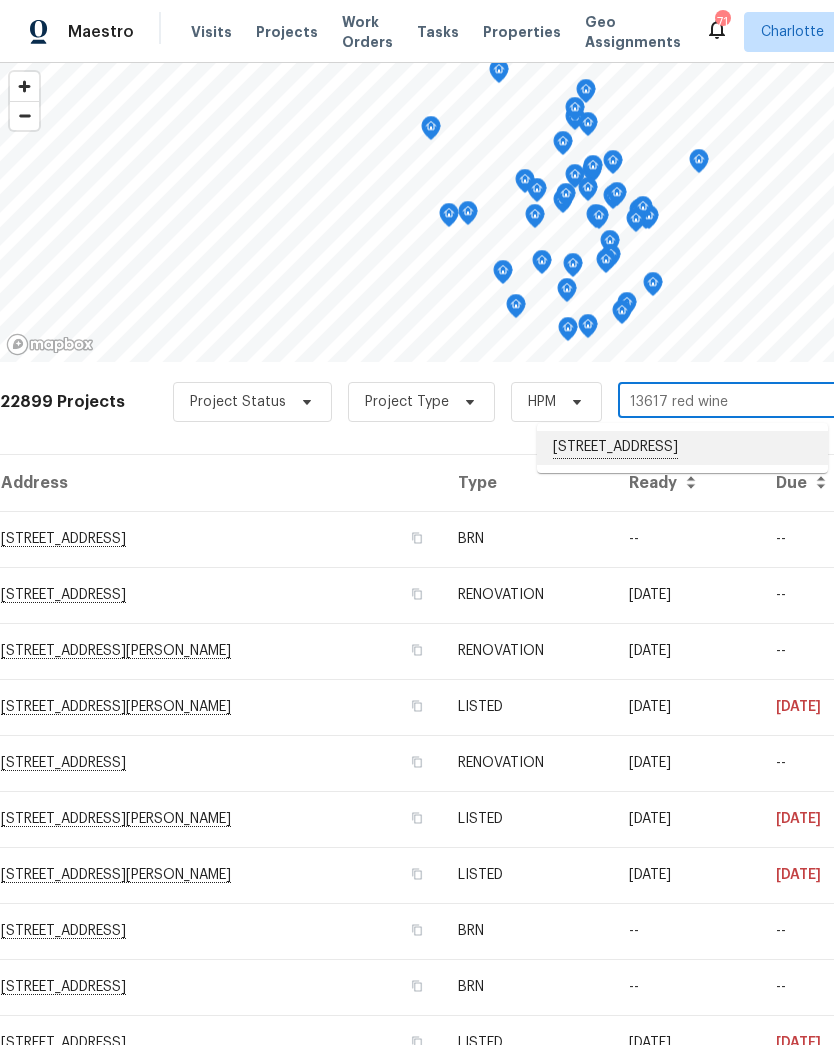 click on "13617 Red Wine Ct, Charlotte, NC 28273" at bounding box center [682, 448] 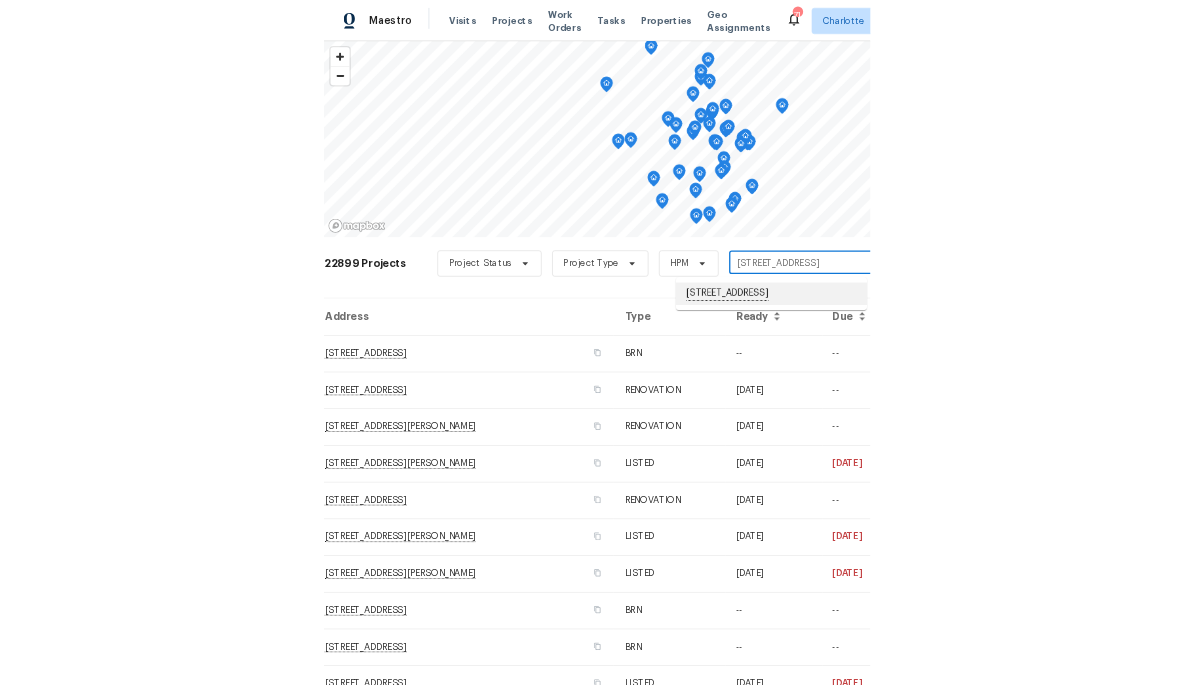 scroll, scrollTop: 0, scrollLeft: 0, axis: both 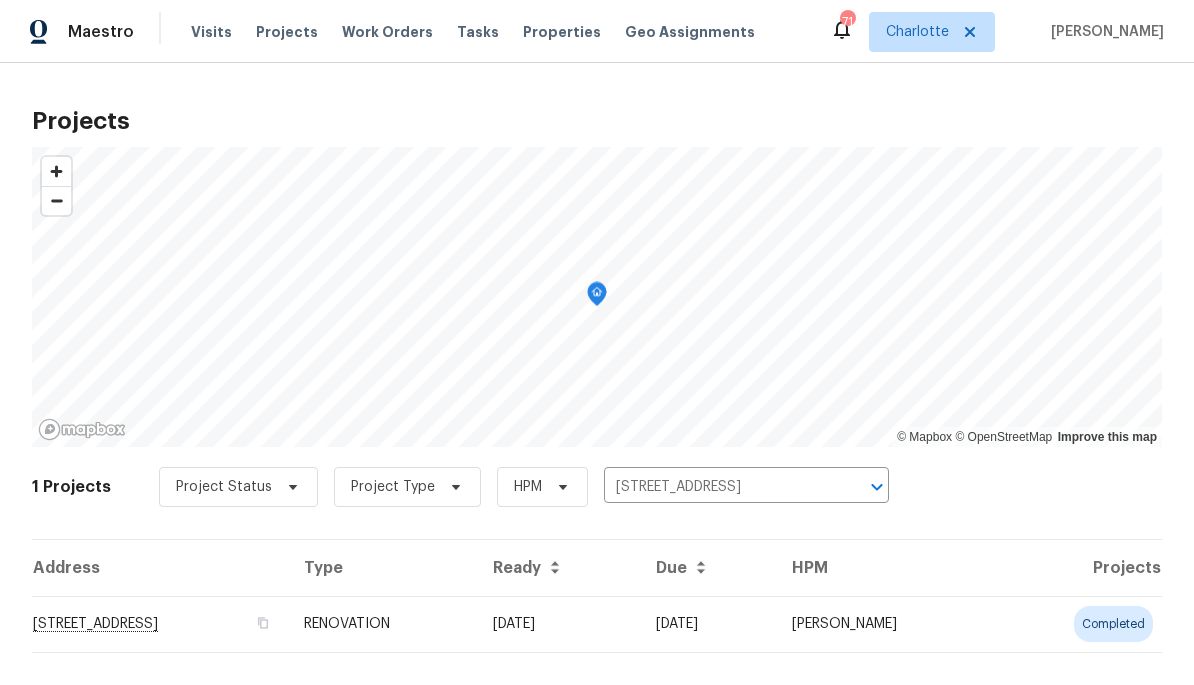 click on "13617 Red Wine Ct, Charlotte, NC 28273" at bounding box center (160, 624) 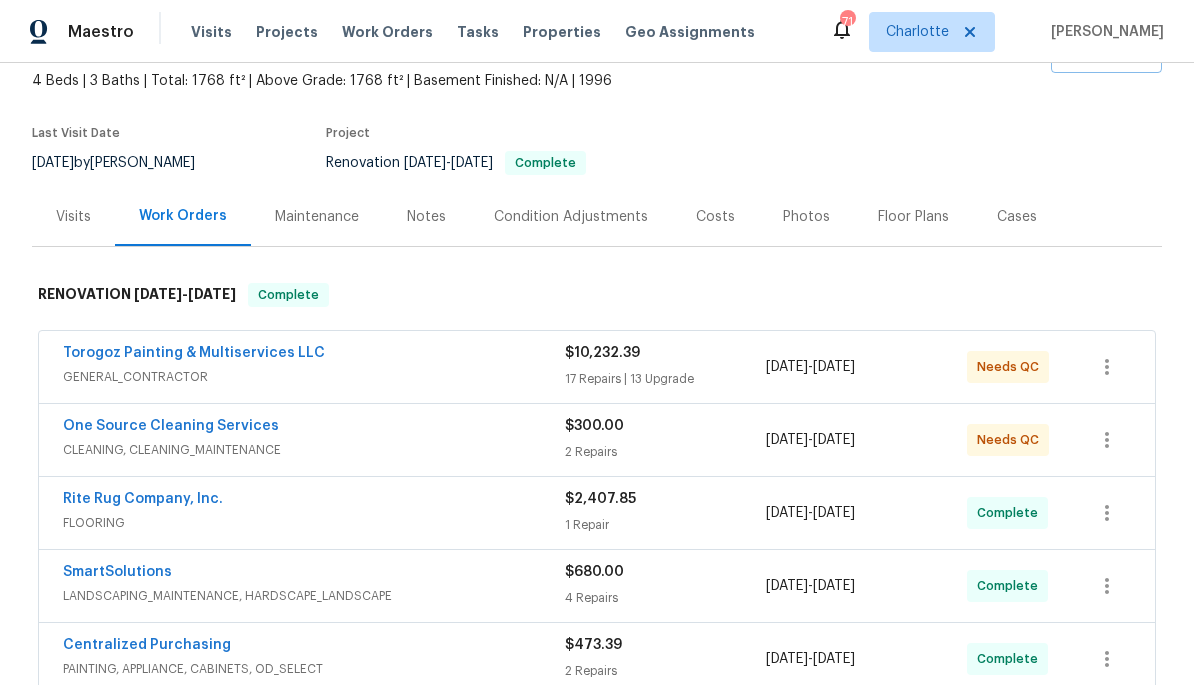 scroll, scrollTop: 117, scrollLeft: 0, axis: vertical 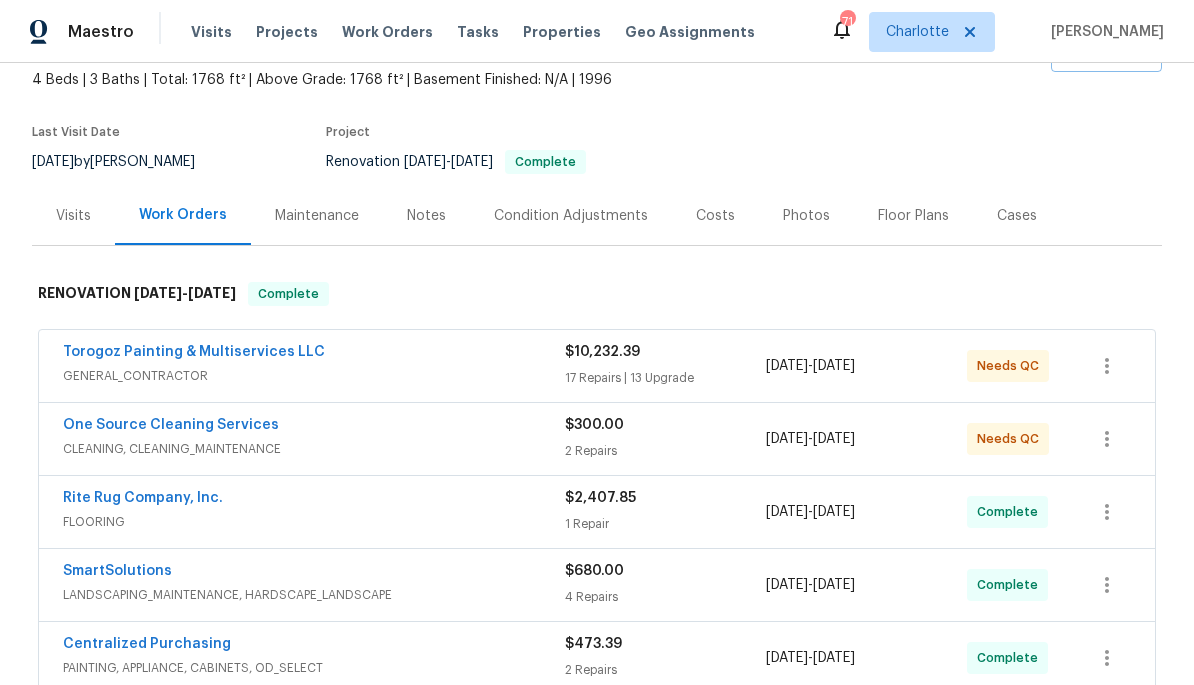 click on "Costs" at bounding box center [715, 215] 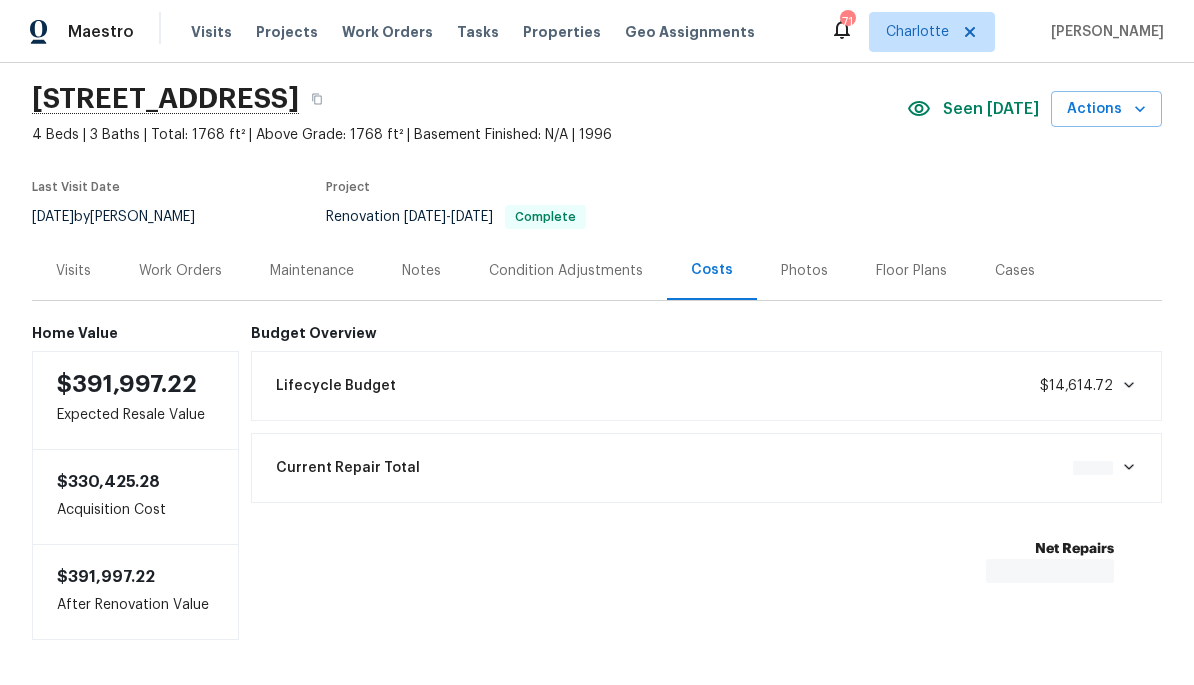 scroll, scrollTop: 37, scrollLeft: 0, axis: vertical 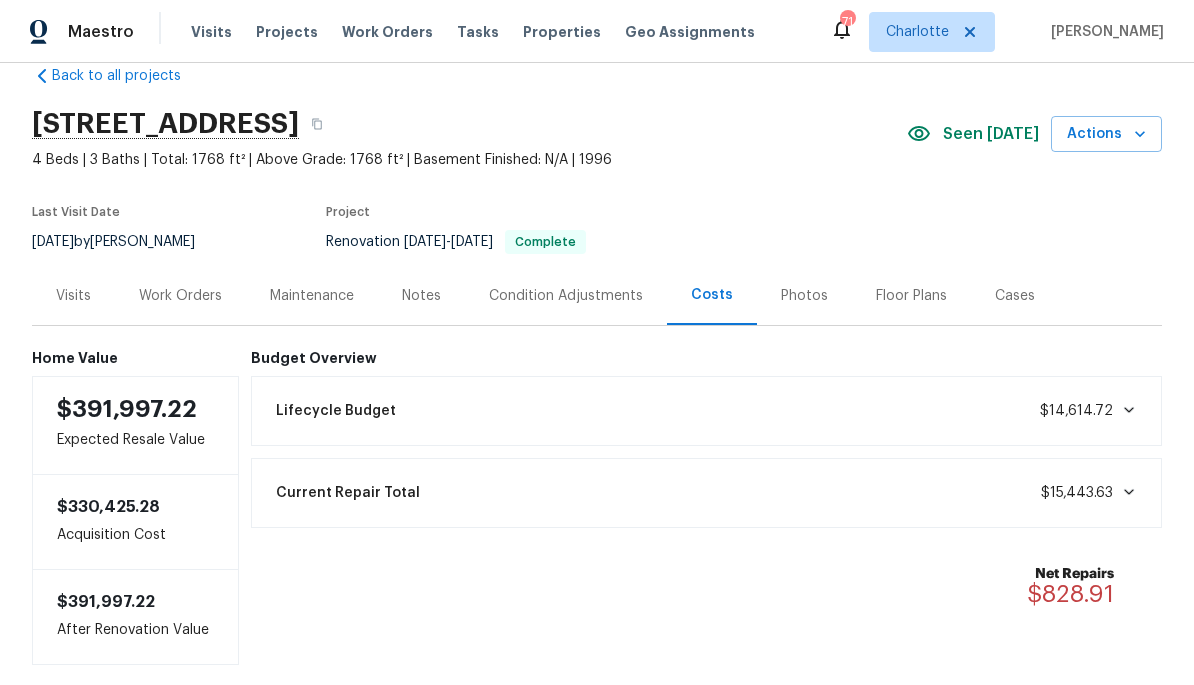click on "7/9/2025  by  Matthew Barnhart" at bounding box center (125, 242) 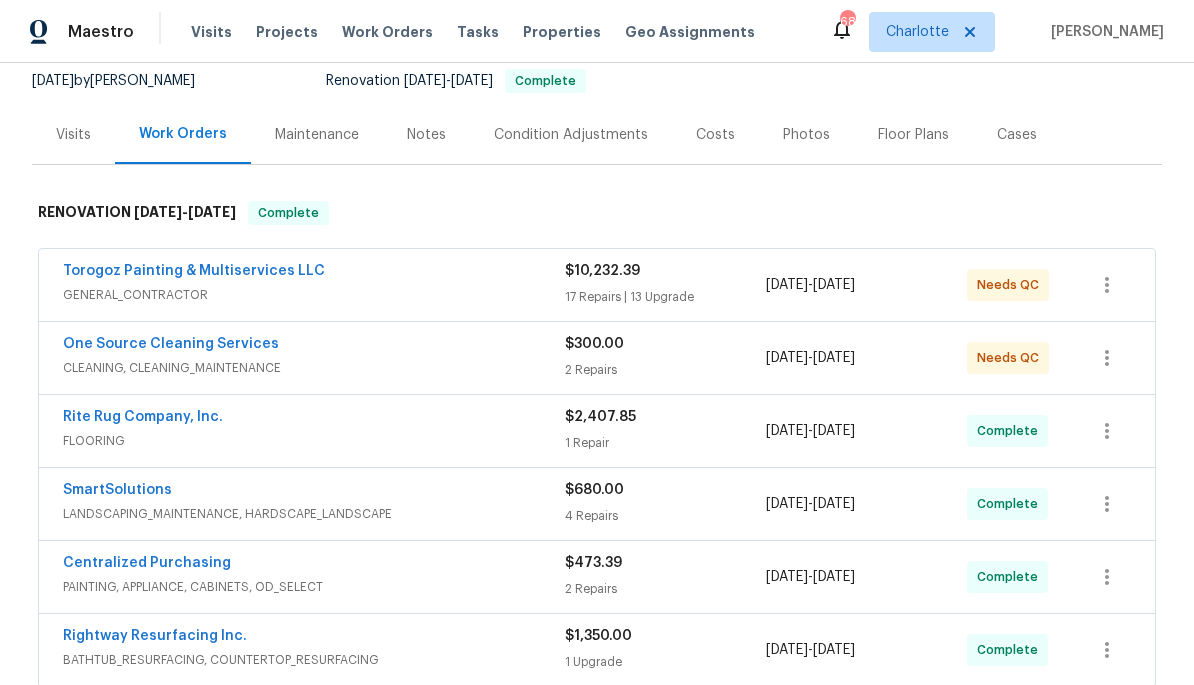 scroll, scrollTop: 203, scrollLeft: 0, axis: vertical 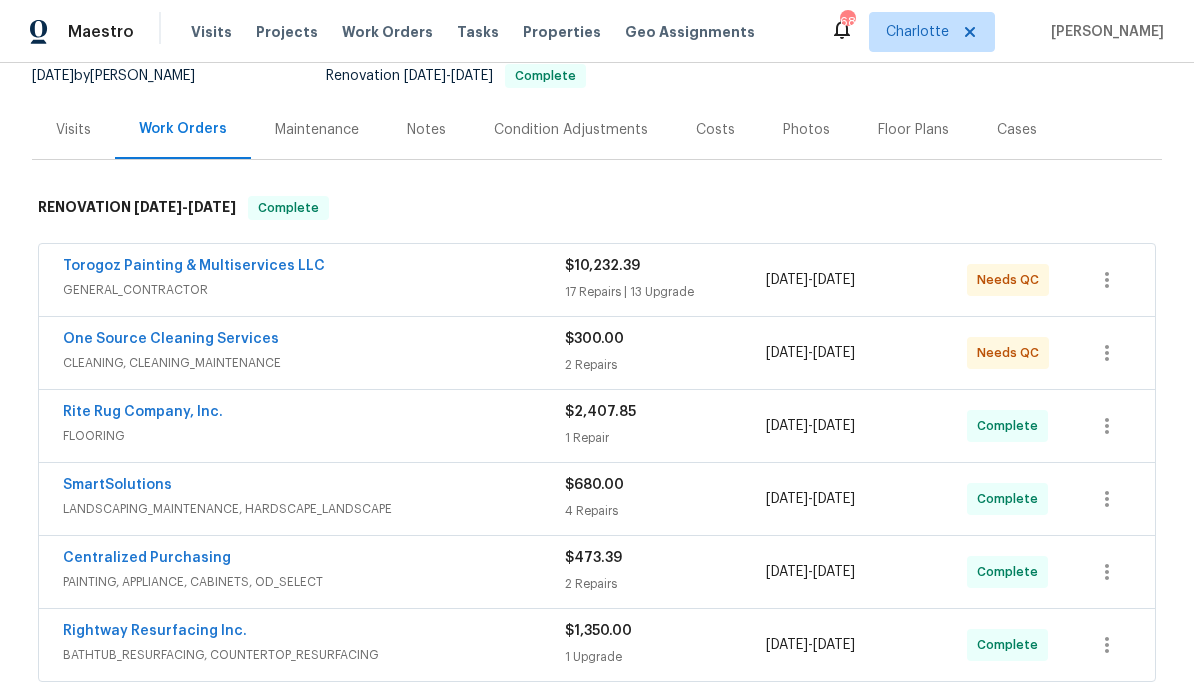 click on "Torogoz Painting & Multiservices LLC" at bounding box center (314, 268) 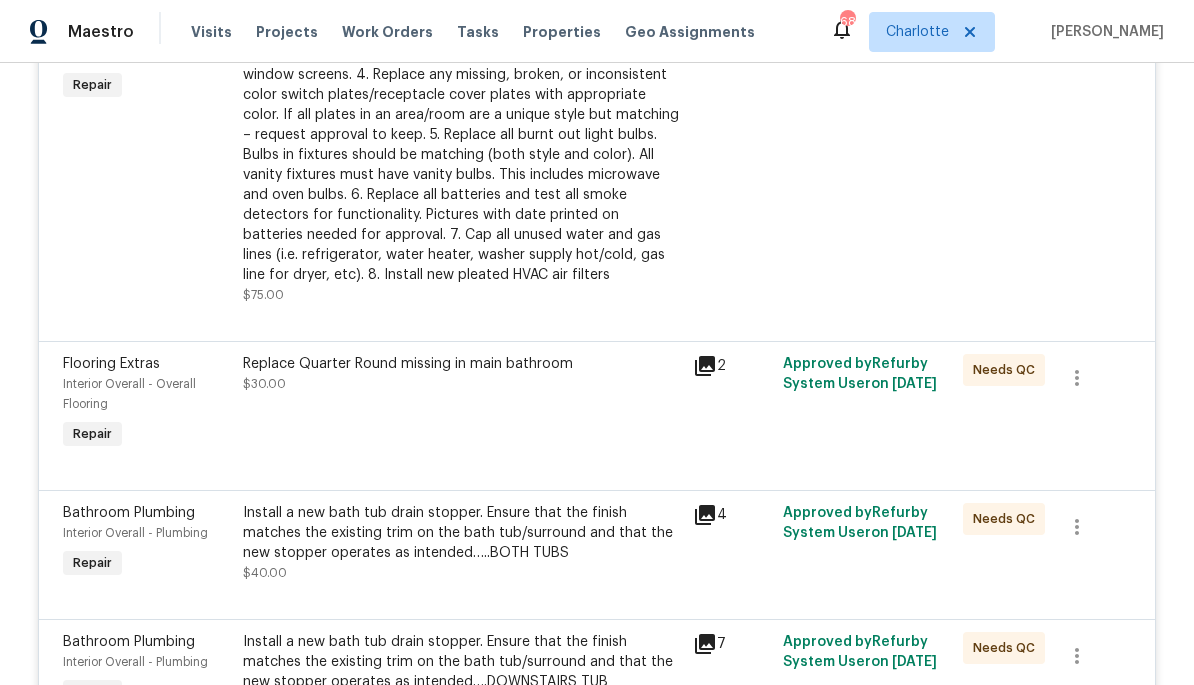 scroll, scrollTop: 826, scrollLeft: 0, axis: vertical 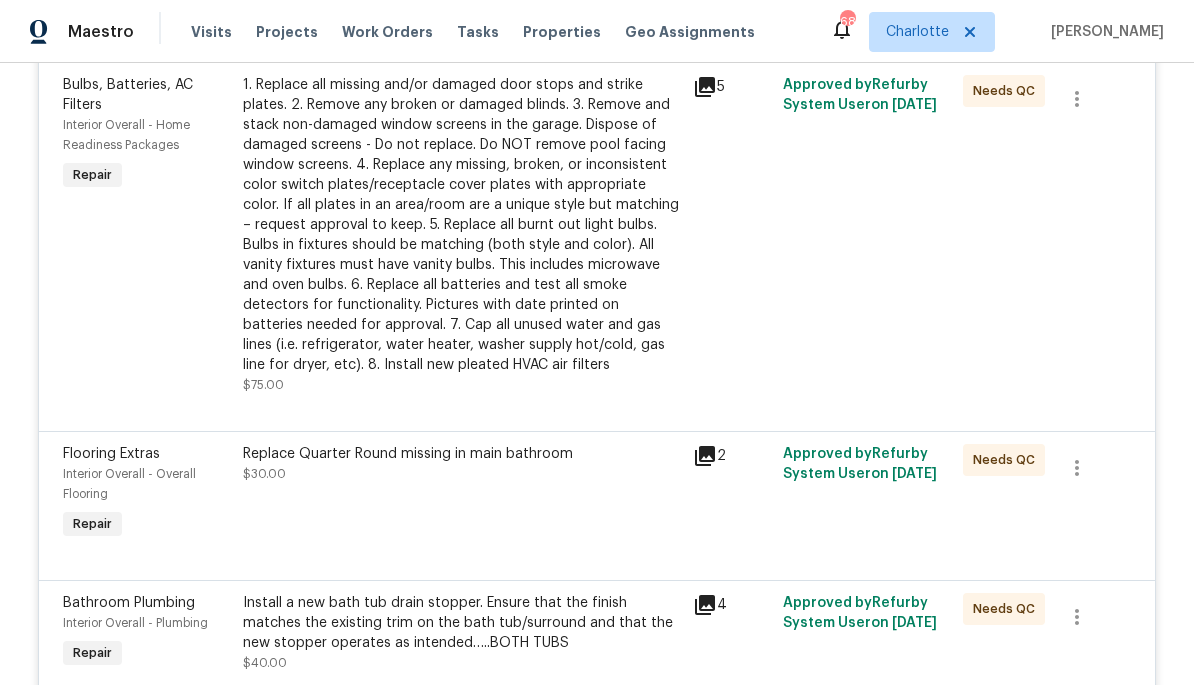 click on "Projects" at bounding box center [287, 32] 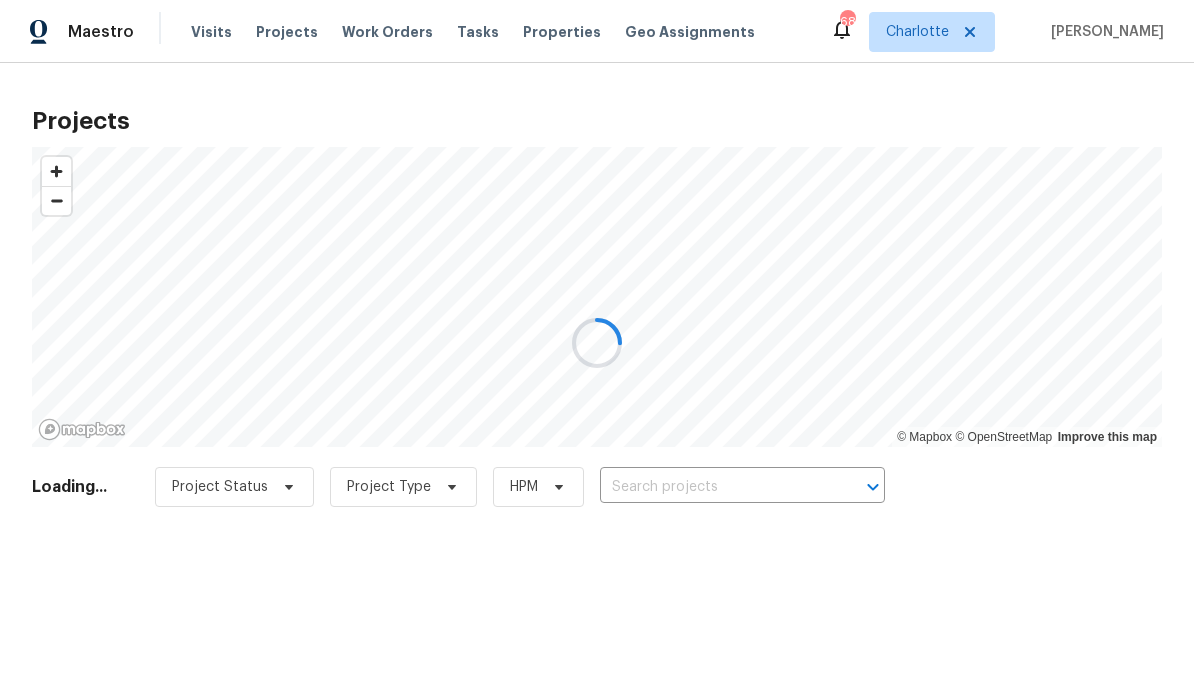 click at bounding box center [597, 342] 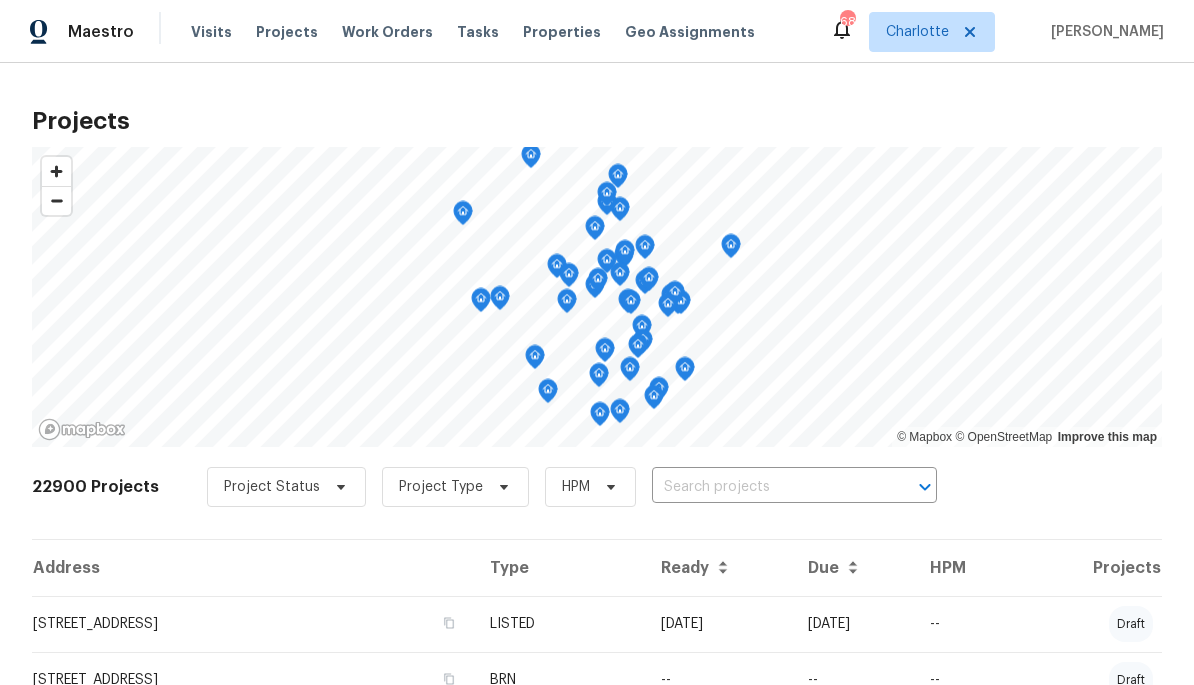 click at bounding box center (766, 487) 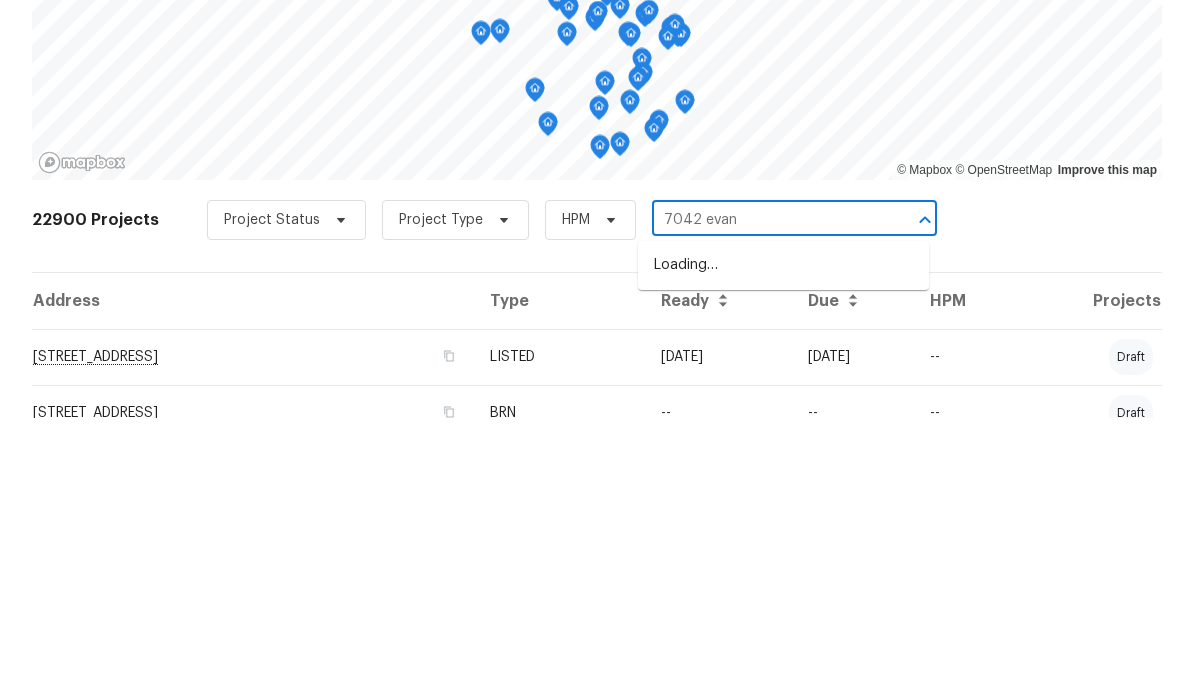 type on "7042 evant" 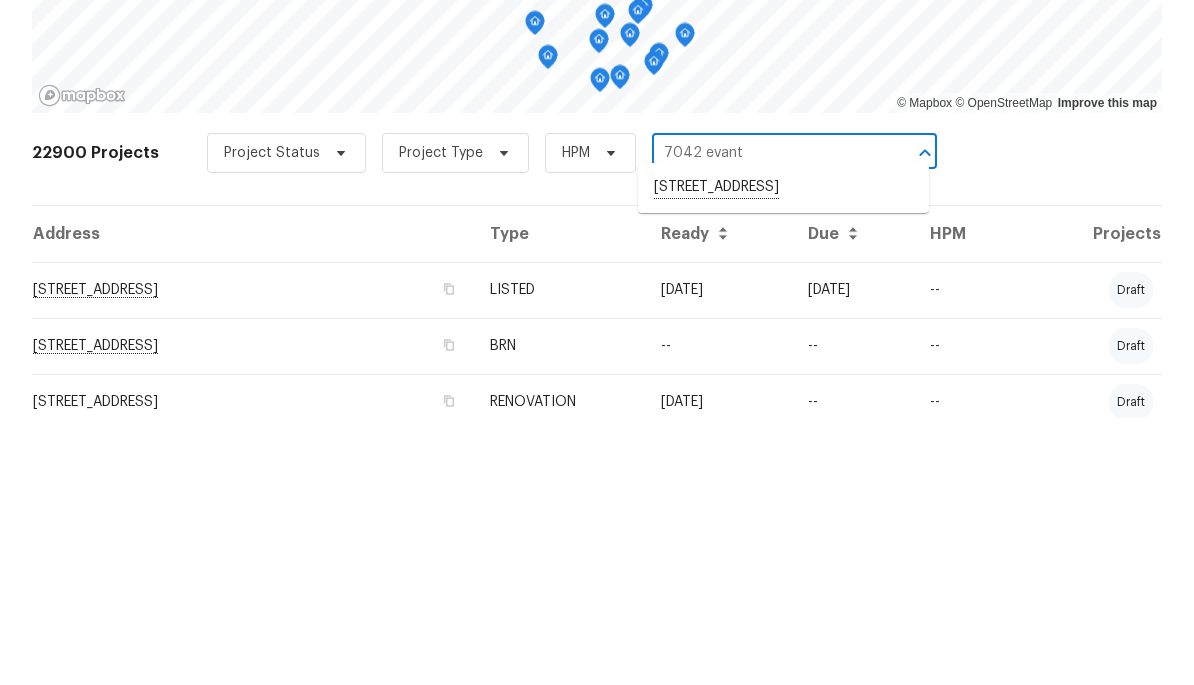 scroll, scrollTop: 86, scrollLeft: 0, axis: vertical 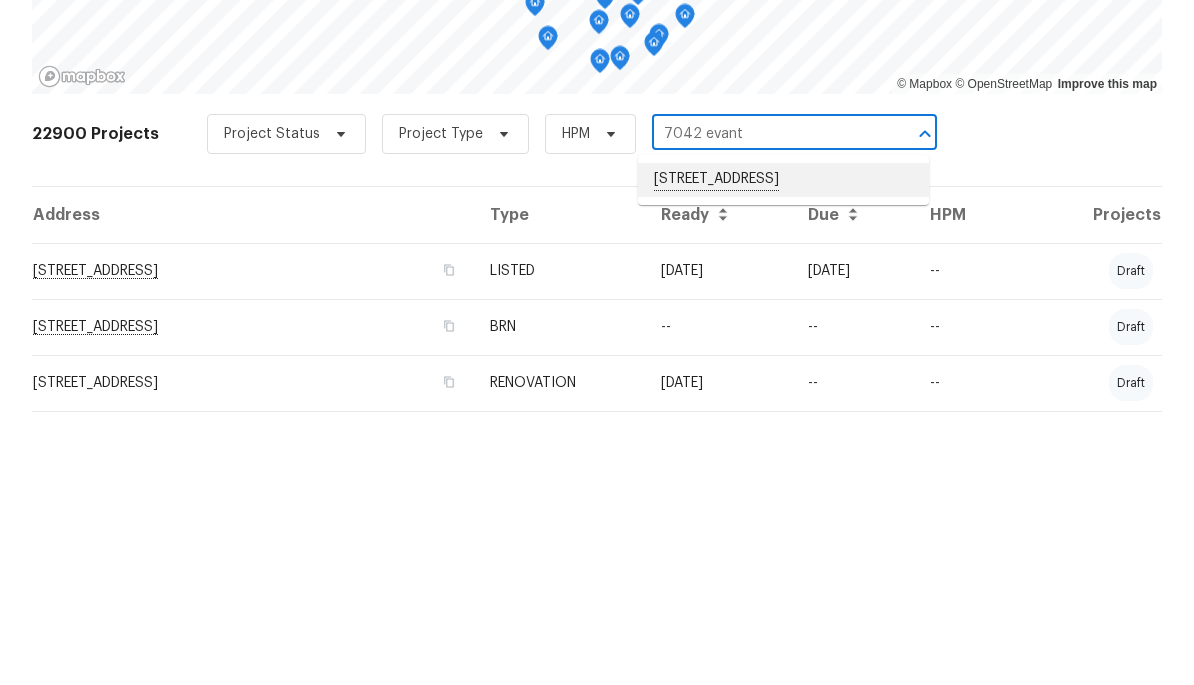click on "[STREET_ADDRESS]" at bounding box center [783, 447] 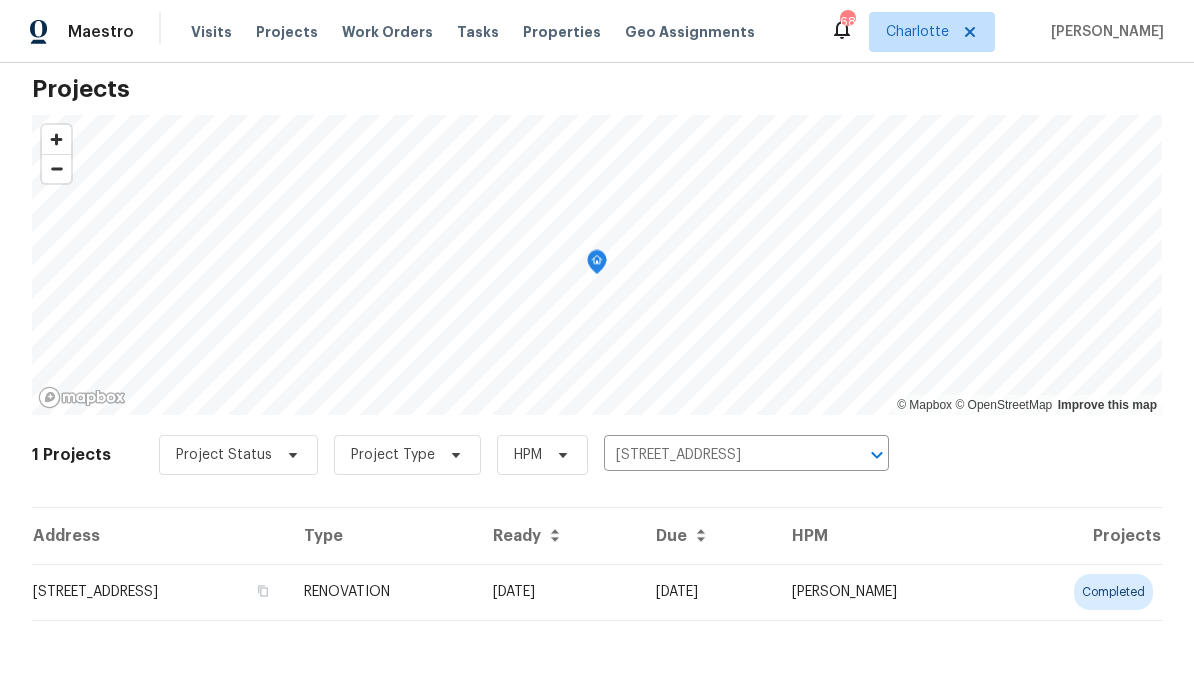 scroll, scrollTop: 32, scrollLeft: 0, axis: vertical 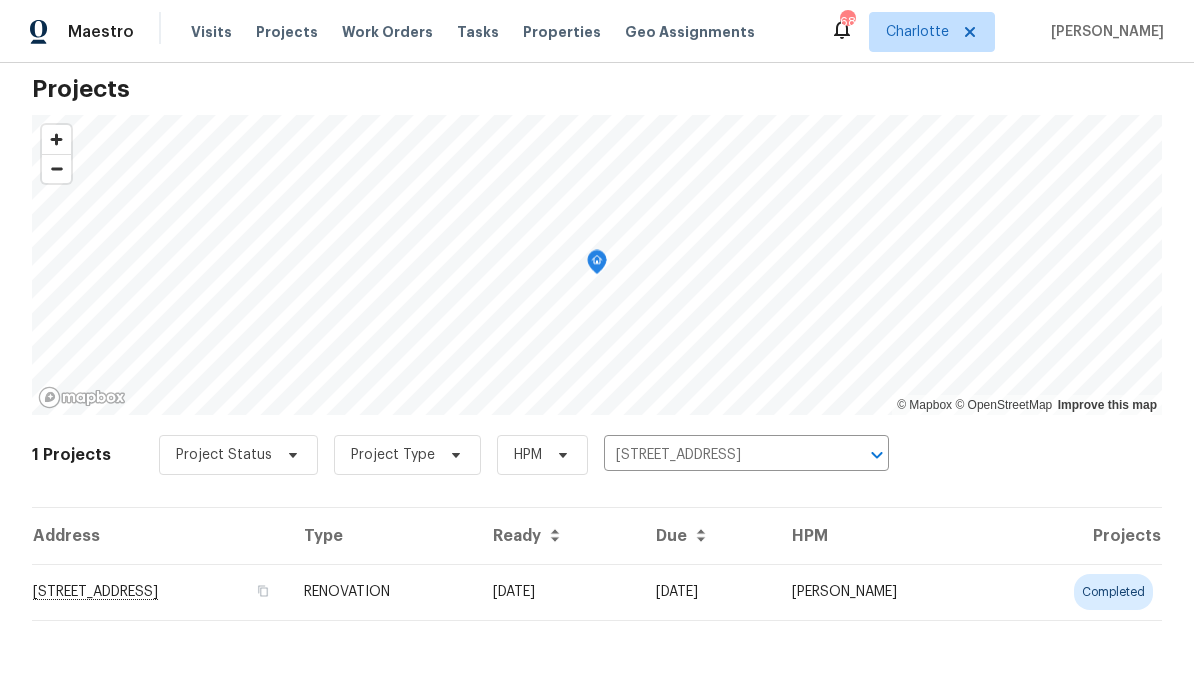 click on "[STREET_ADDRESS]" at bounding box center (160, 592) 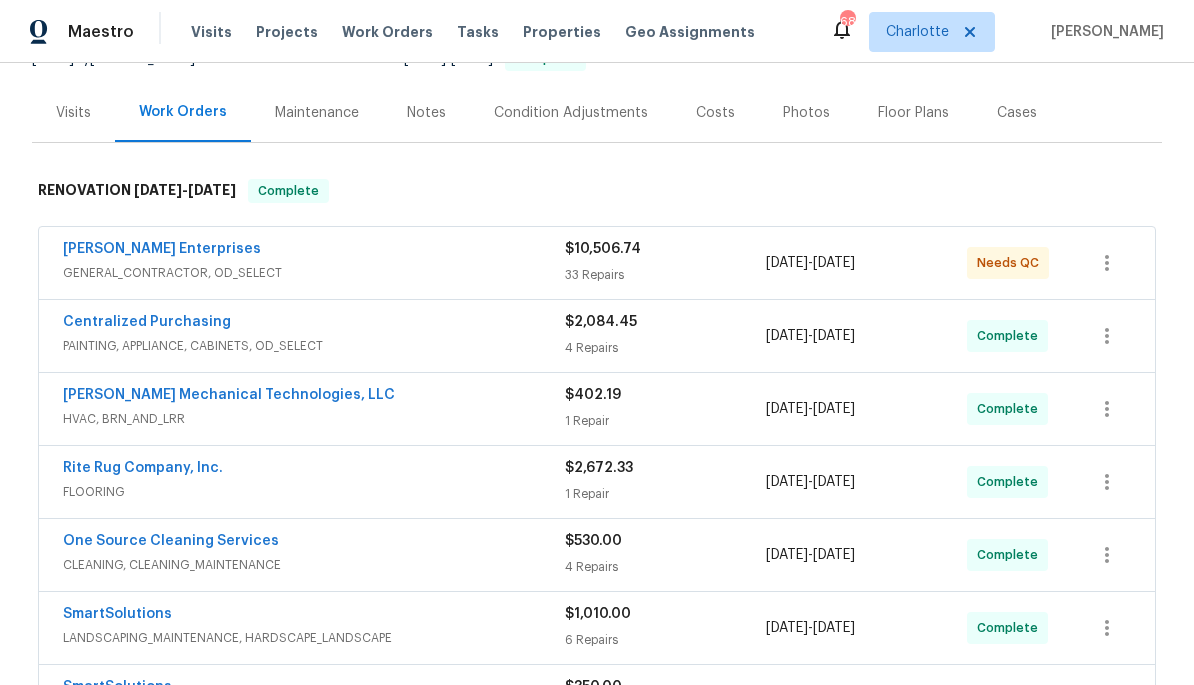 scroll, scrollTop: 179, scrollLeft: 0, axis: vertical 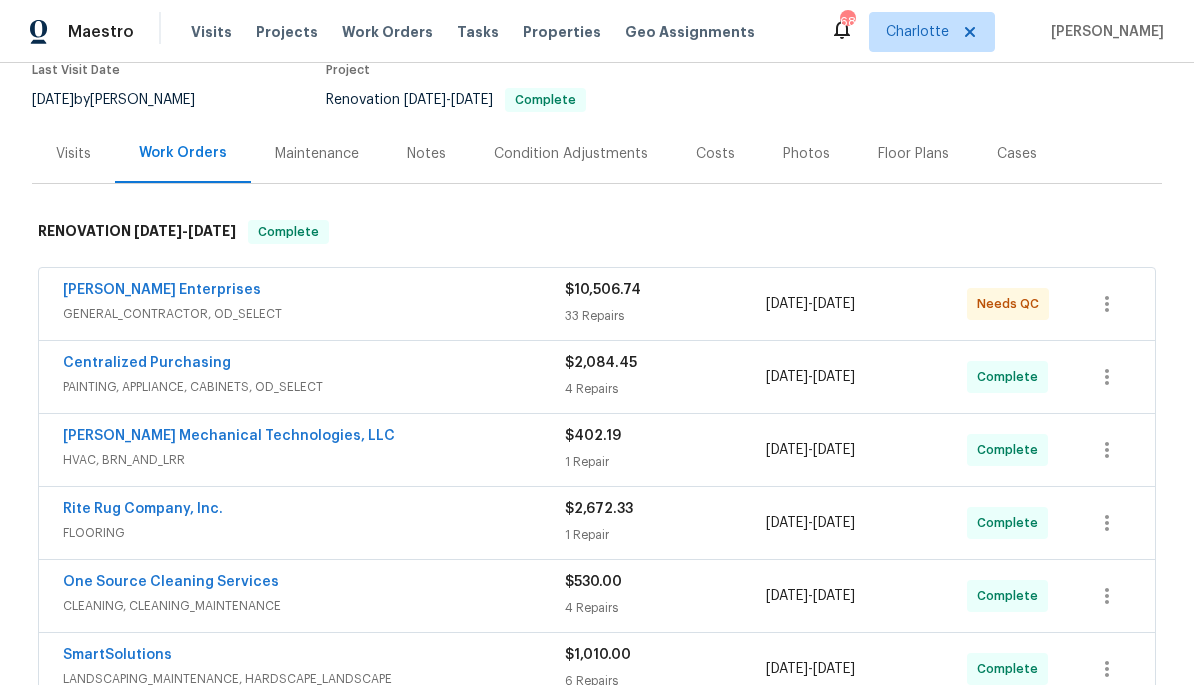 click on "Costs" at bounding box center [715, 154] 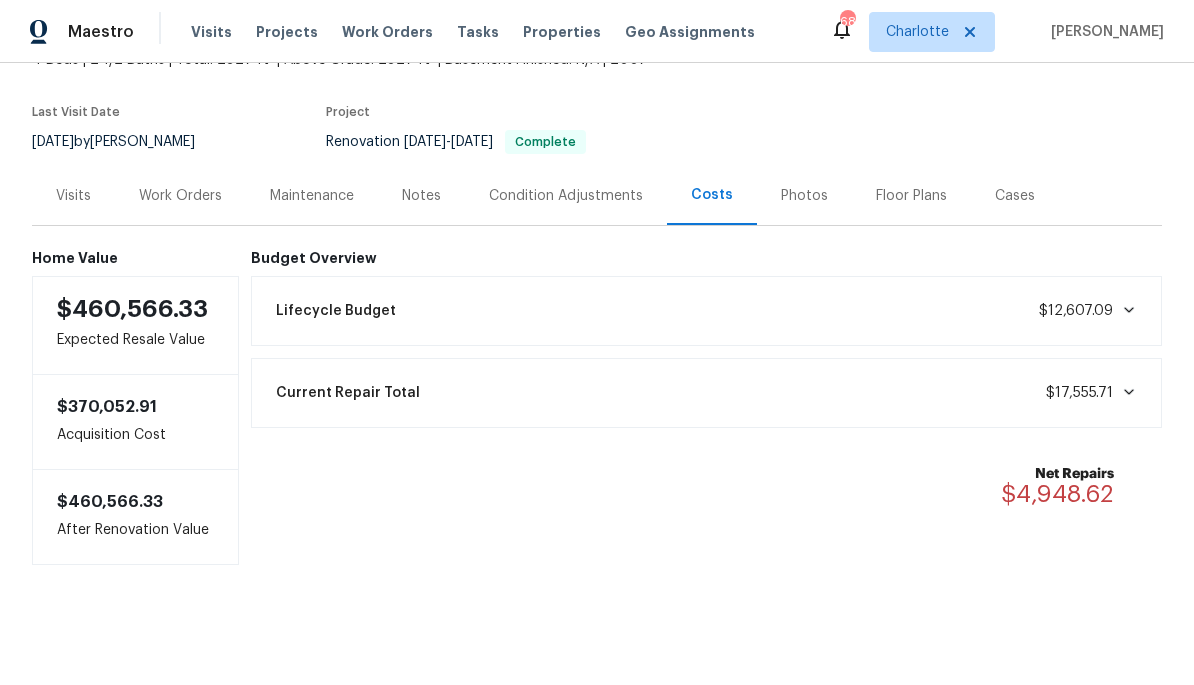 click on "Notes" at bounding box center [421, 196] 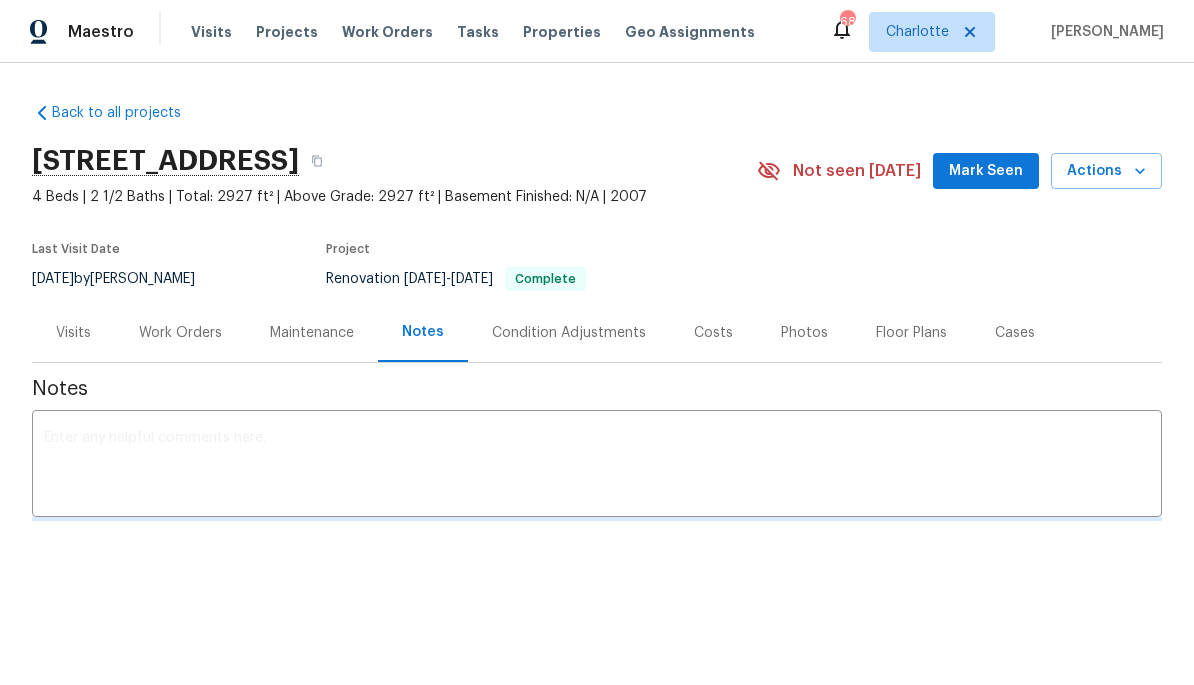 scroll, scrollTop: 0, scrollLeft: 0, axis: both 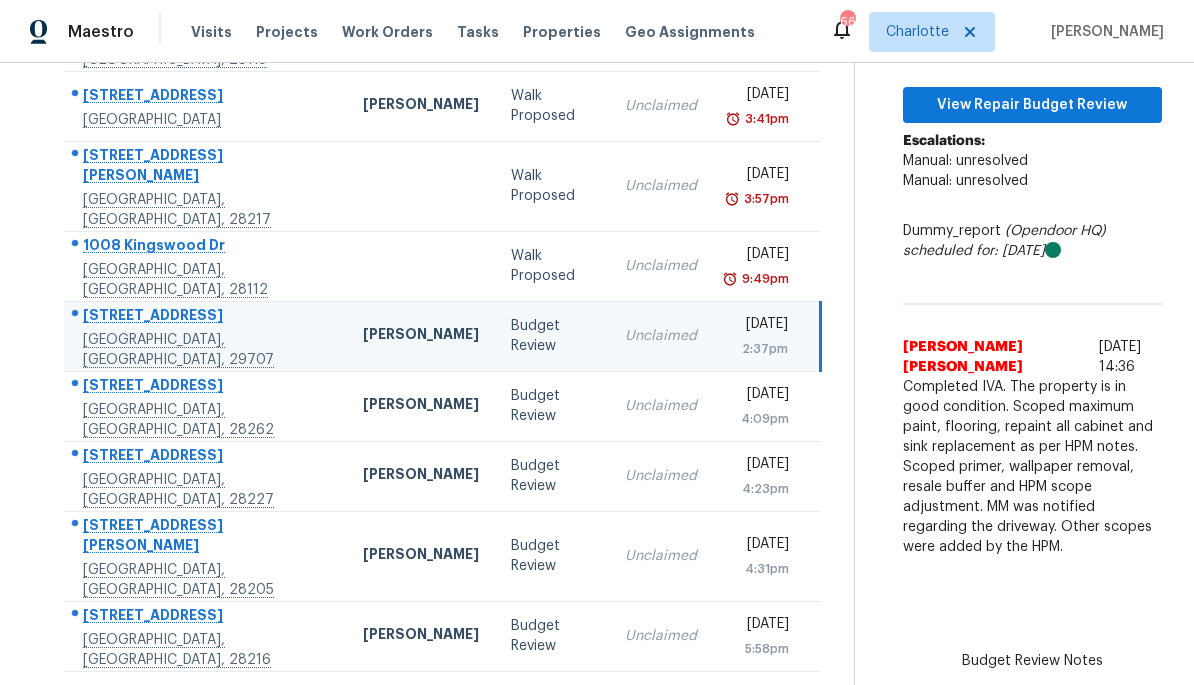click on "[PERSON_NAME]" at bounding box center [421, 336] 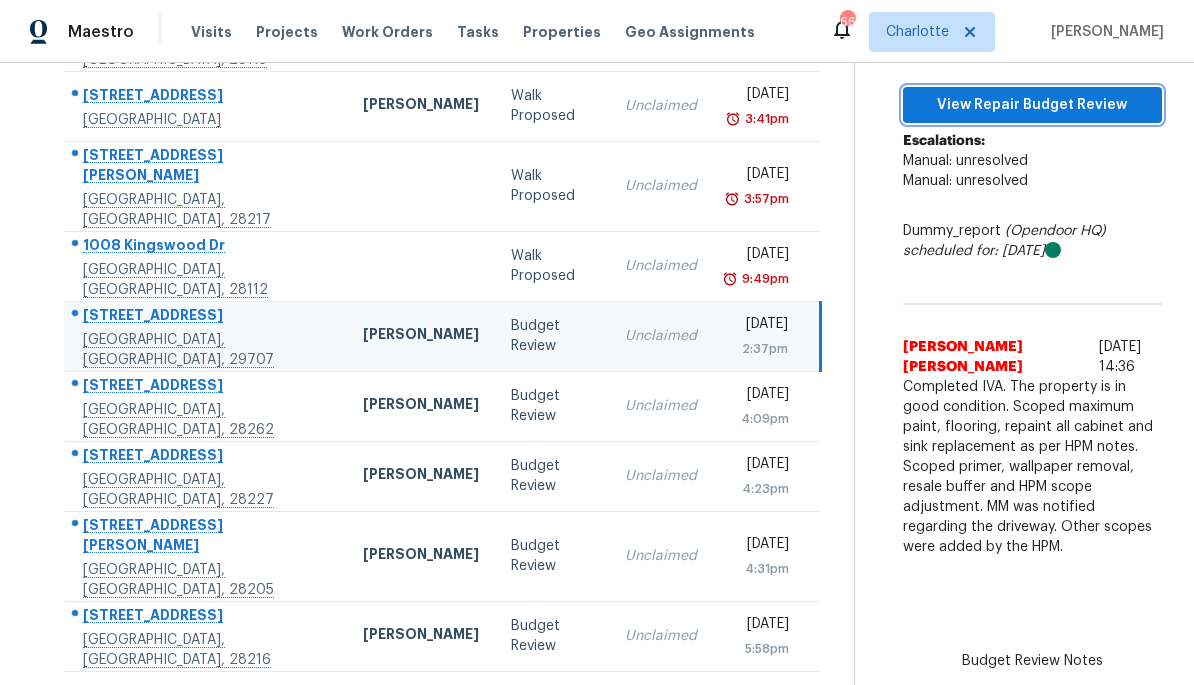 click on "View Repair Budget Review" at bounding box center [1032, 105] 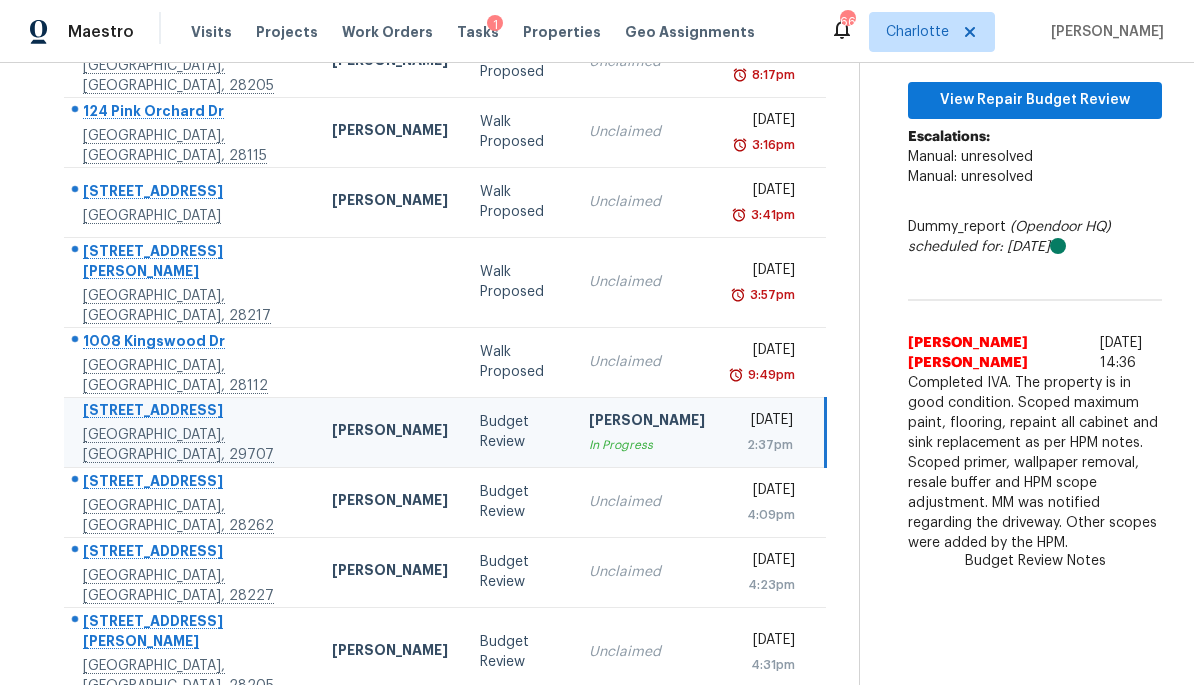 scroll, scrollTop: 177, scrollLeft: 0, axis: vertical 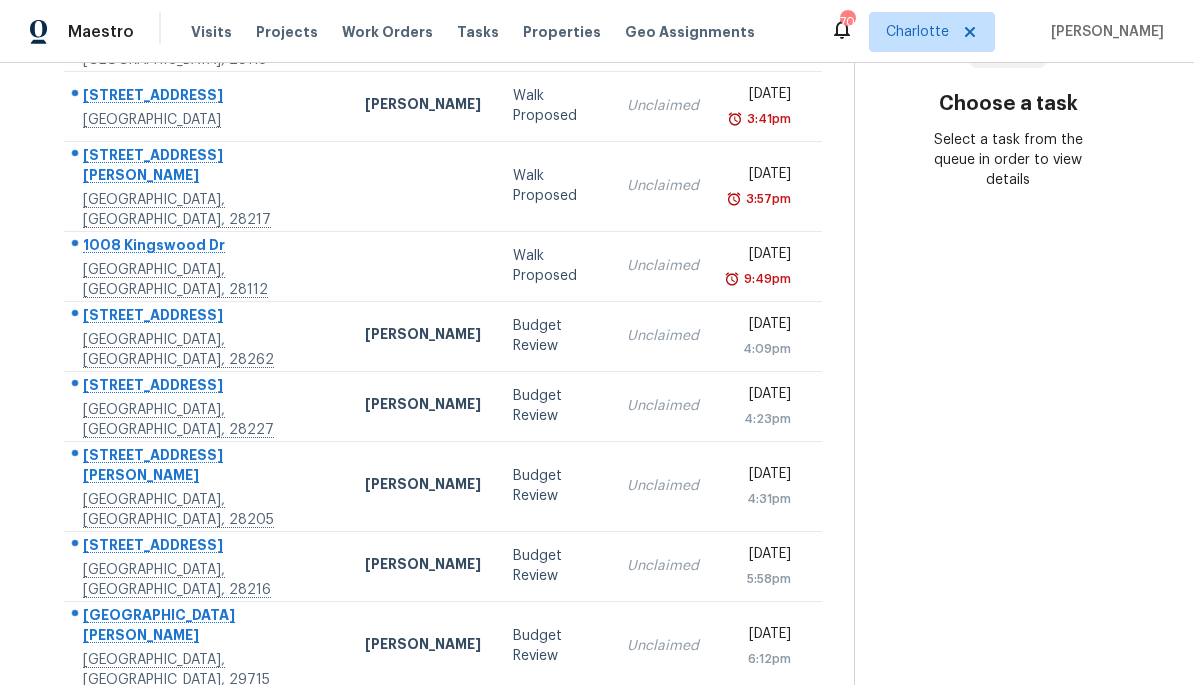 click 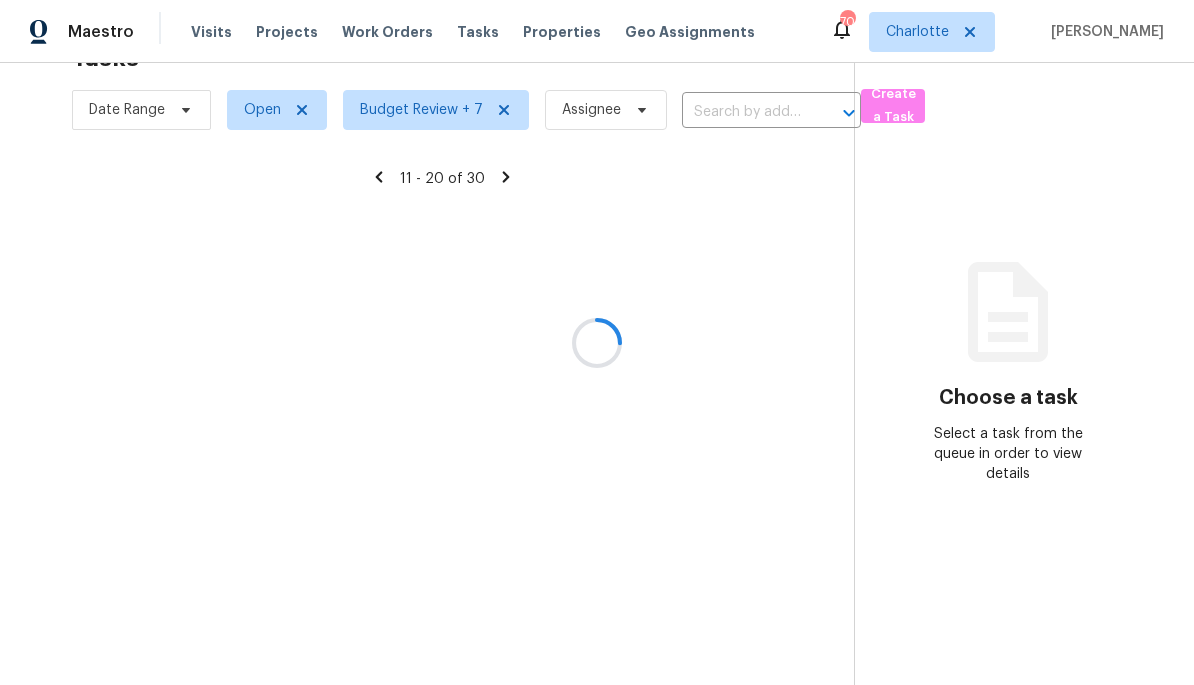 scroll, scrollTop: 63, scrollLeft: 0, axis: vertical 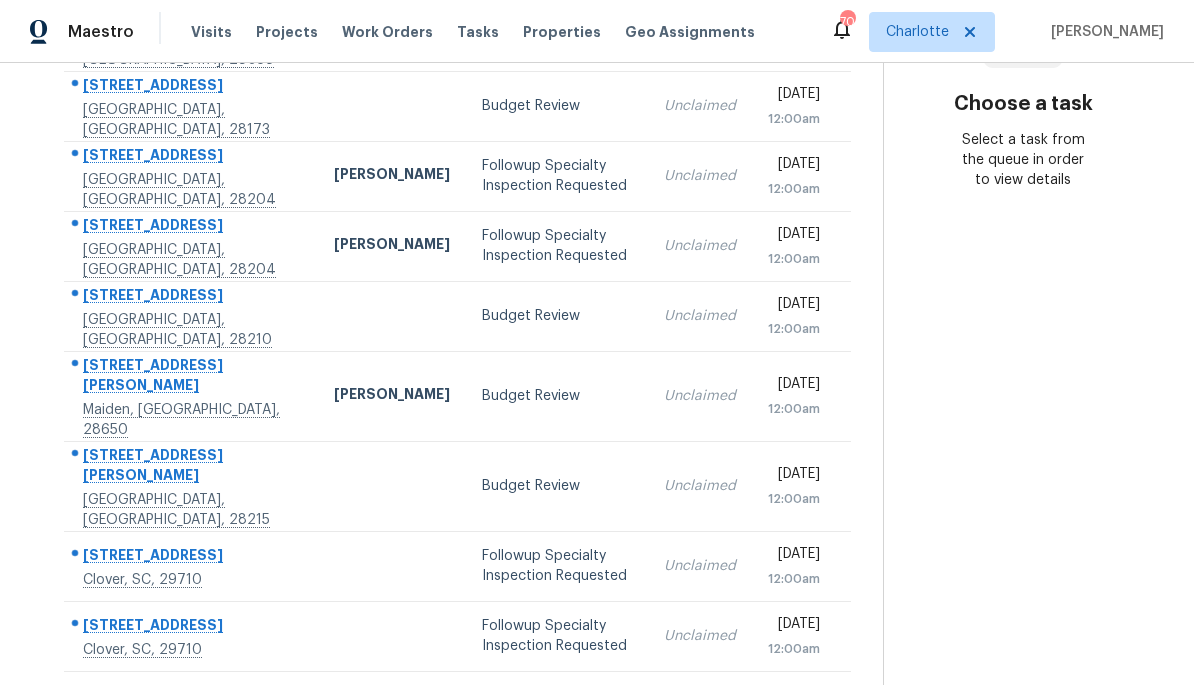 click 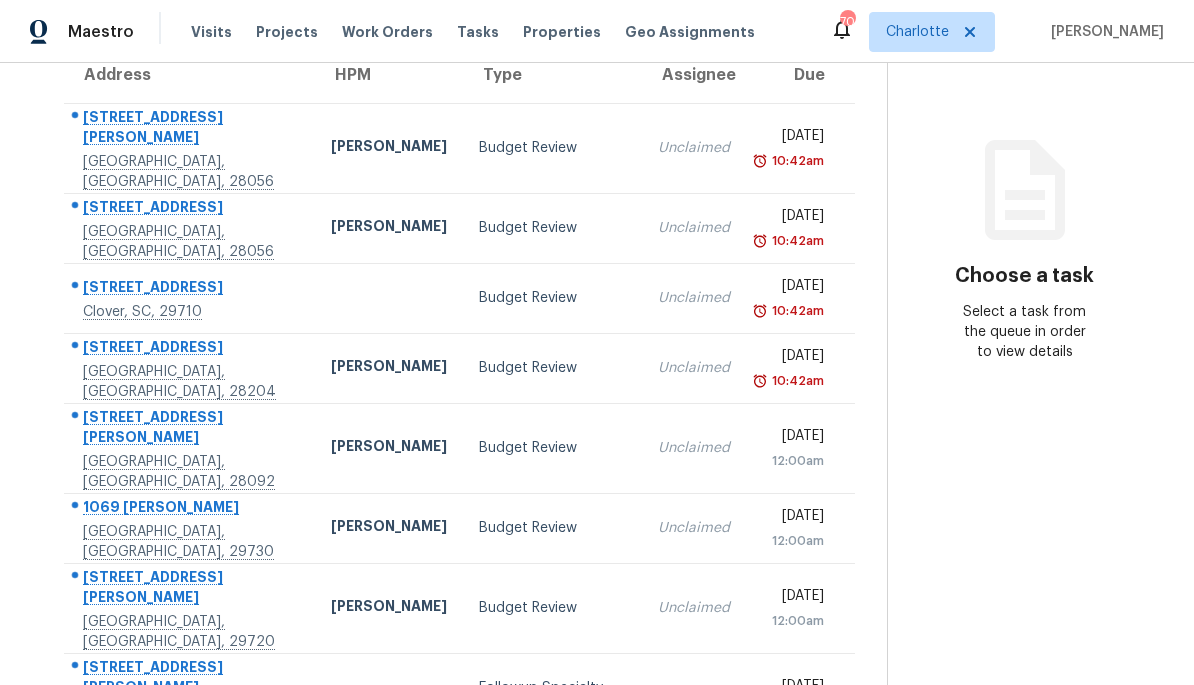 scroll, scrollTop: 183, scrollLeft: 0, axis: vertical 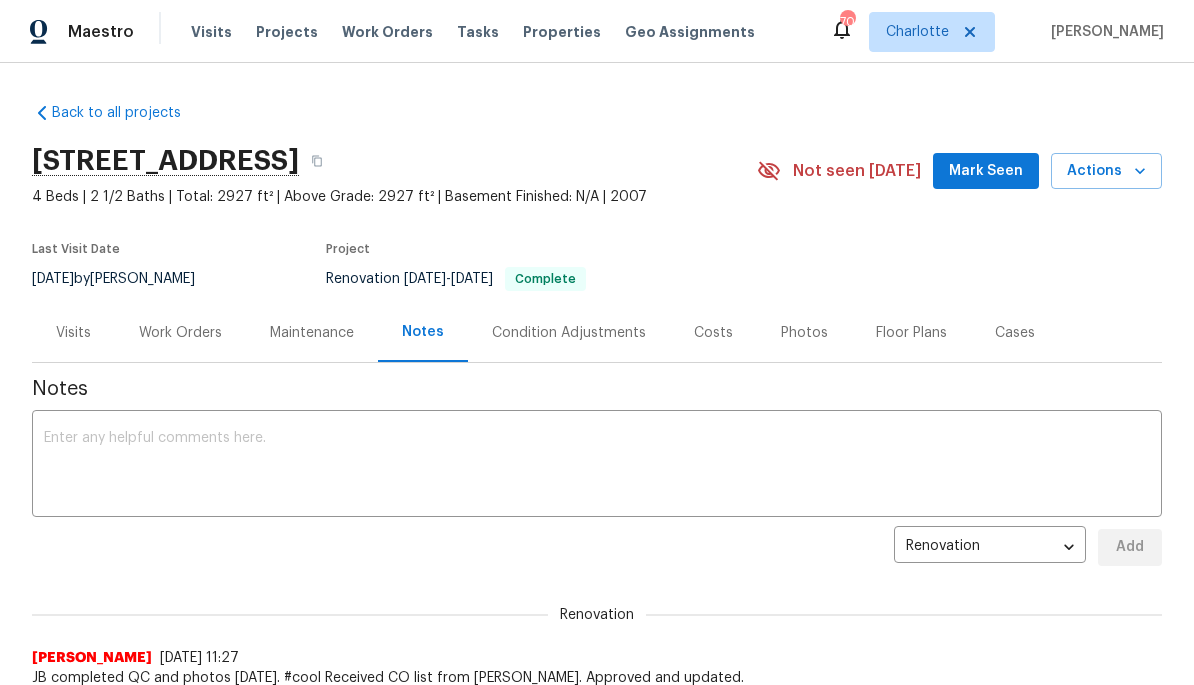 click on "Photos" at bounding box center [804, 333] 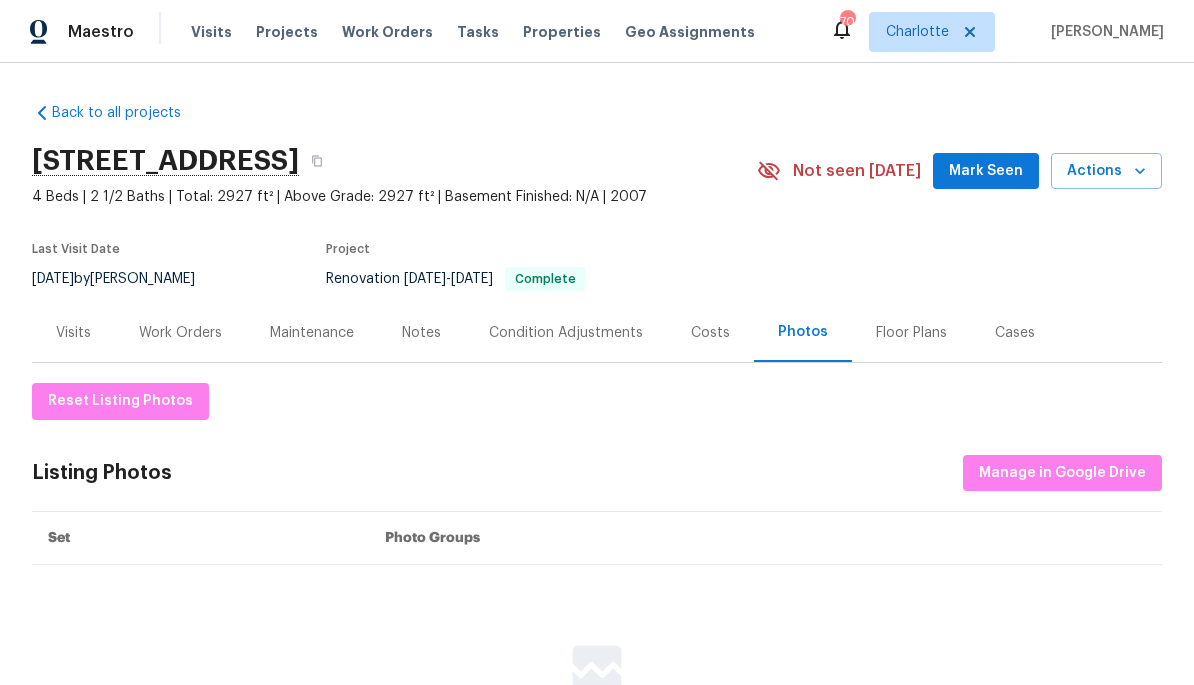 scroll, scrollTop: 0, scrollLeft: 0, axis: both 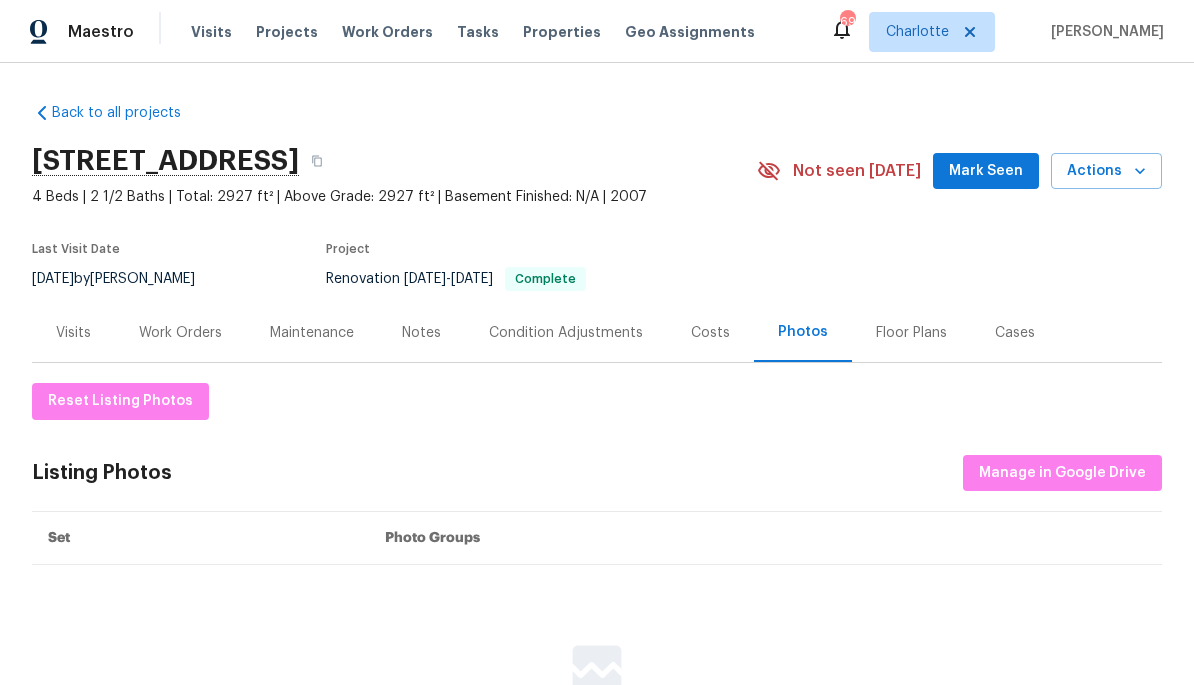 click on "Work Orders" at bounding box center [180, 332] 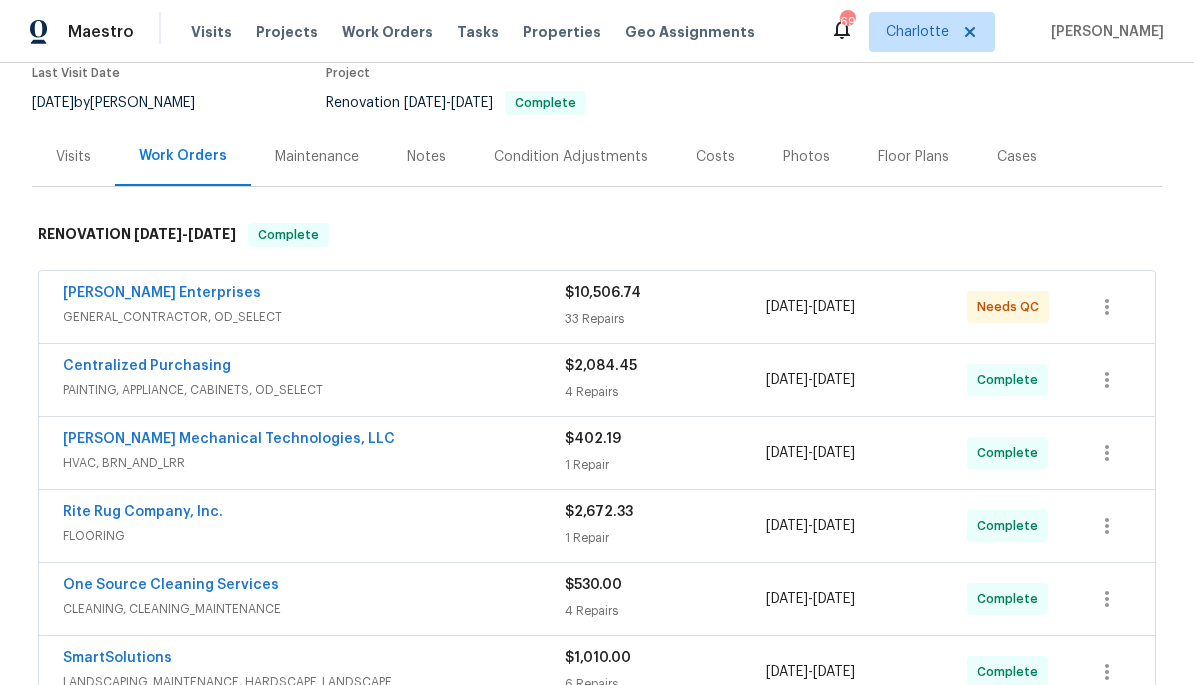 scroll, scrollTop: 177, scrollLeft: 0, axis: vertical 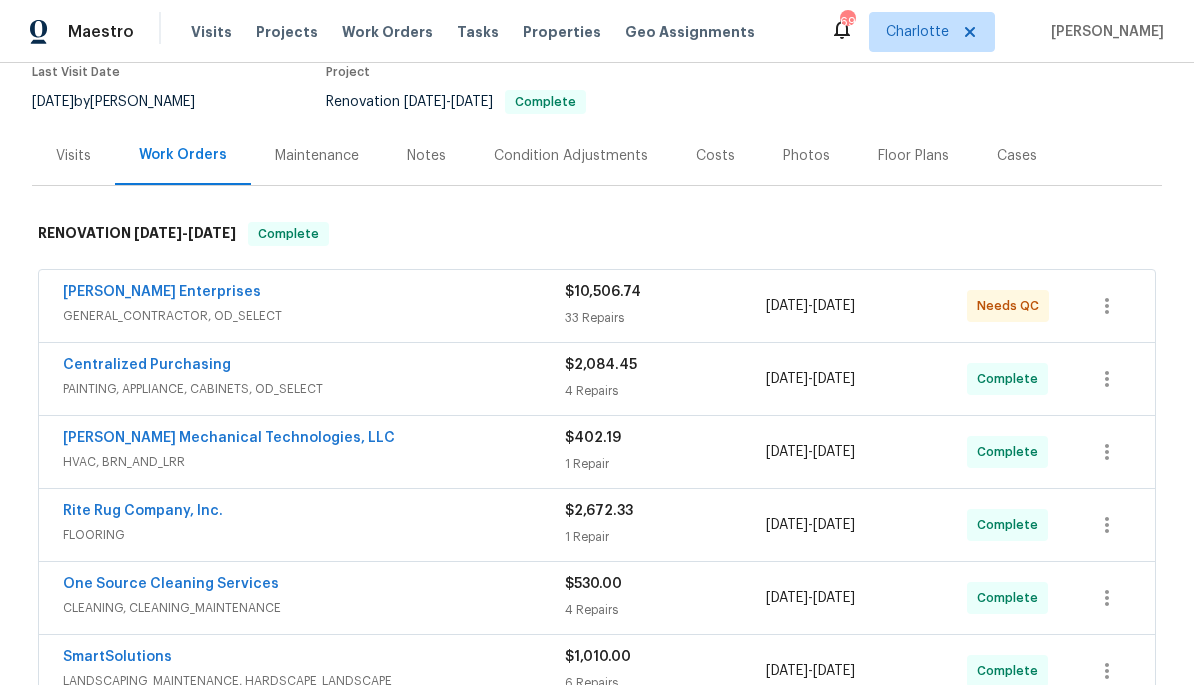 click on "[PERSON_NAME] Enterprises" at bounding box center (314, 294) 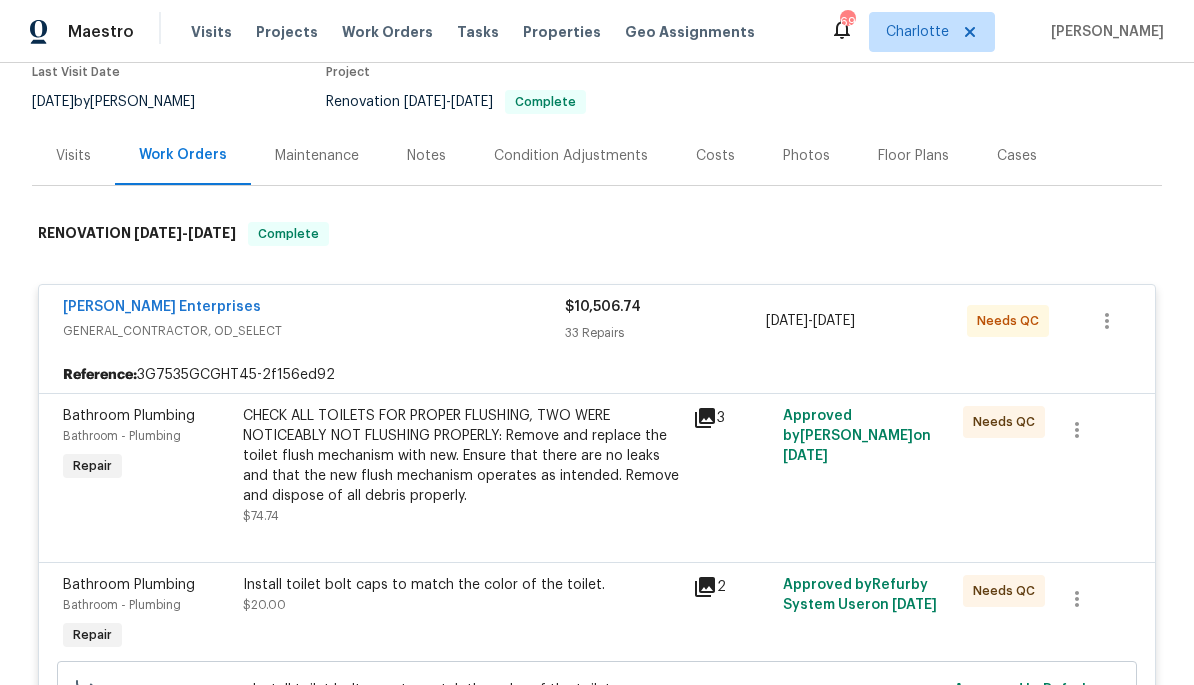 click on "[PERSON_NAME] Enterprises" at bounding box center (314, 309) 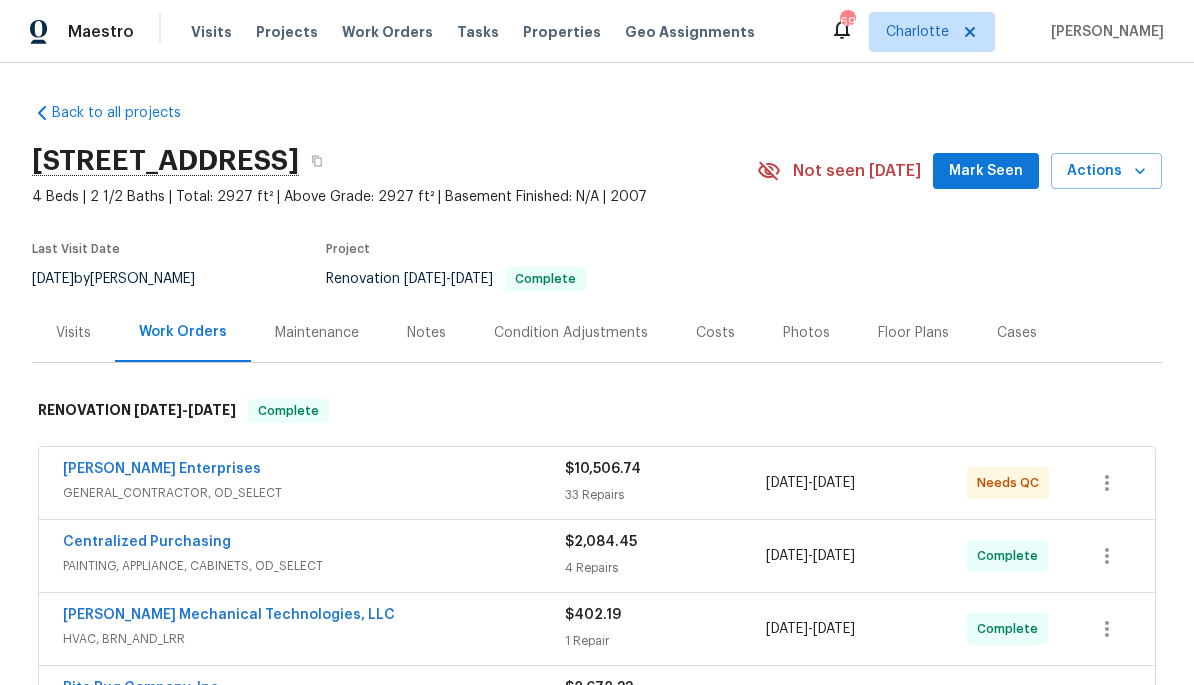 scroll, scrollTop: 0, scrollLeft: 0, axis: both 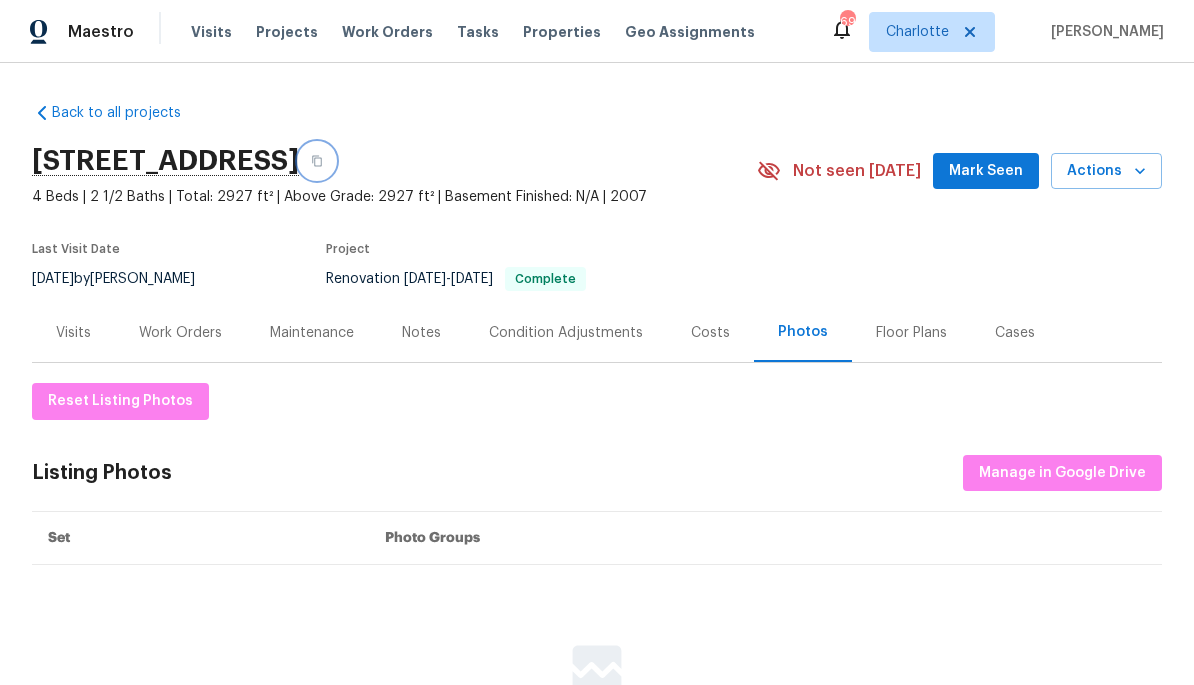 click 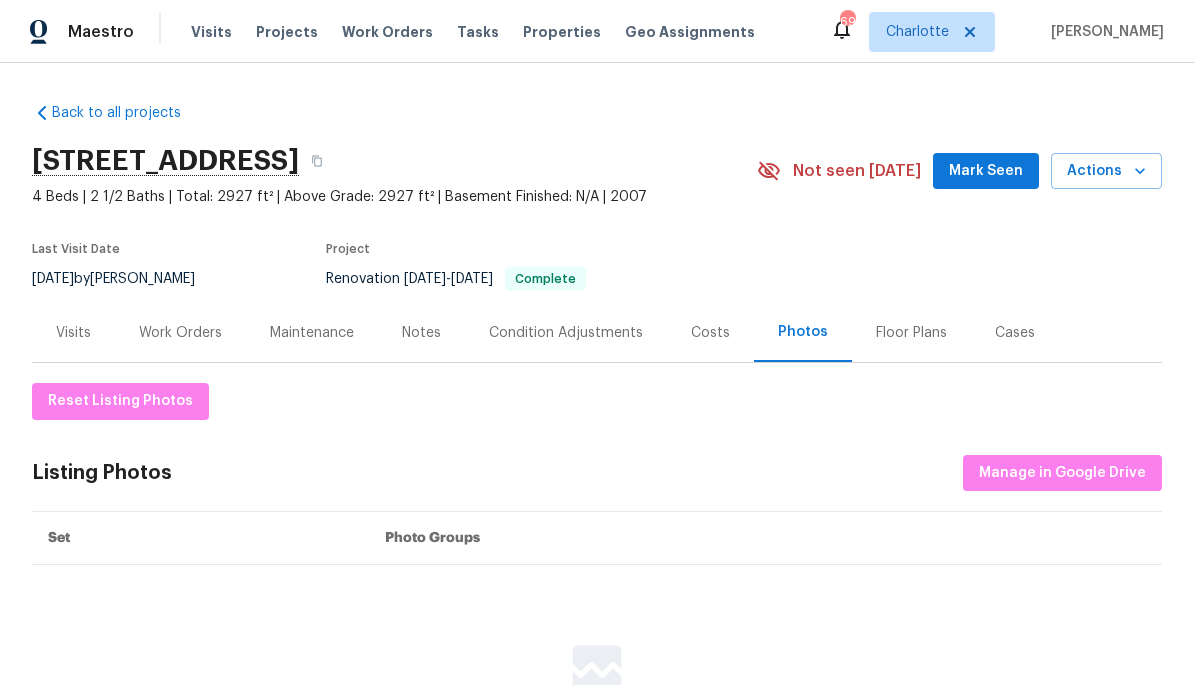 click on "Costs" at bounding box center [710, 332] 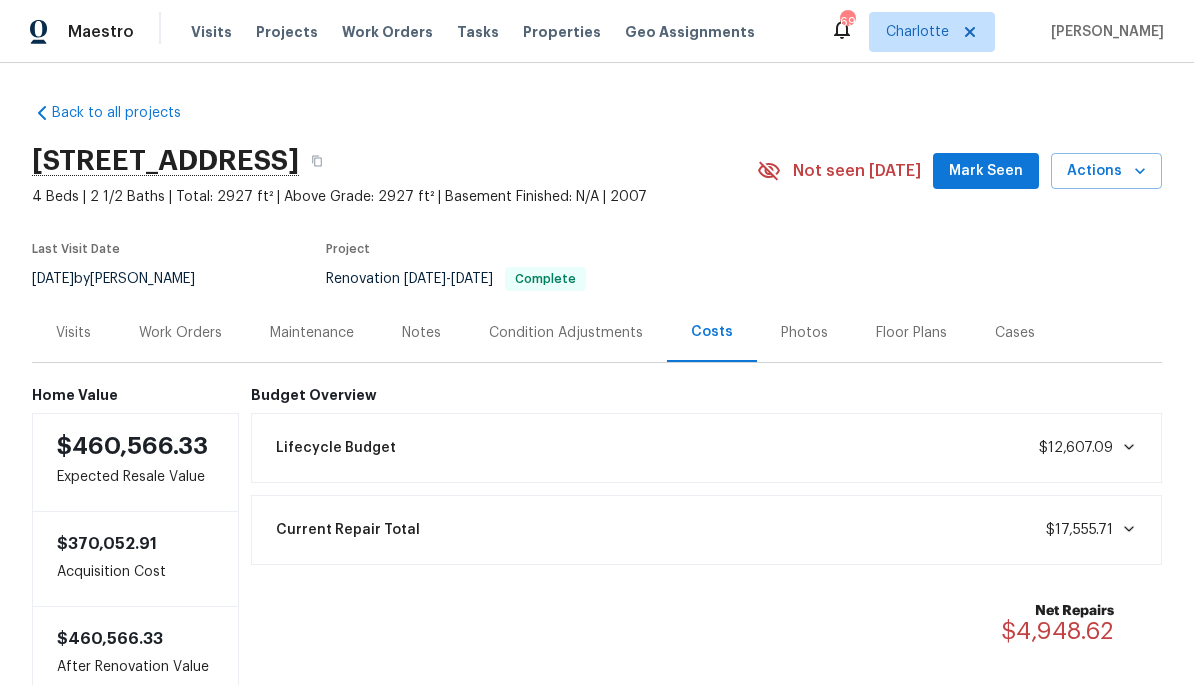 click on "Work Orders" at bounding box center (180, 333) 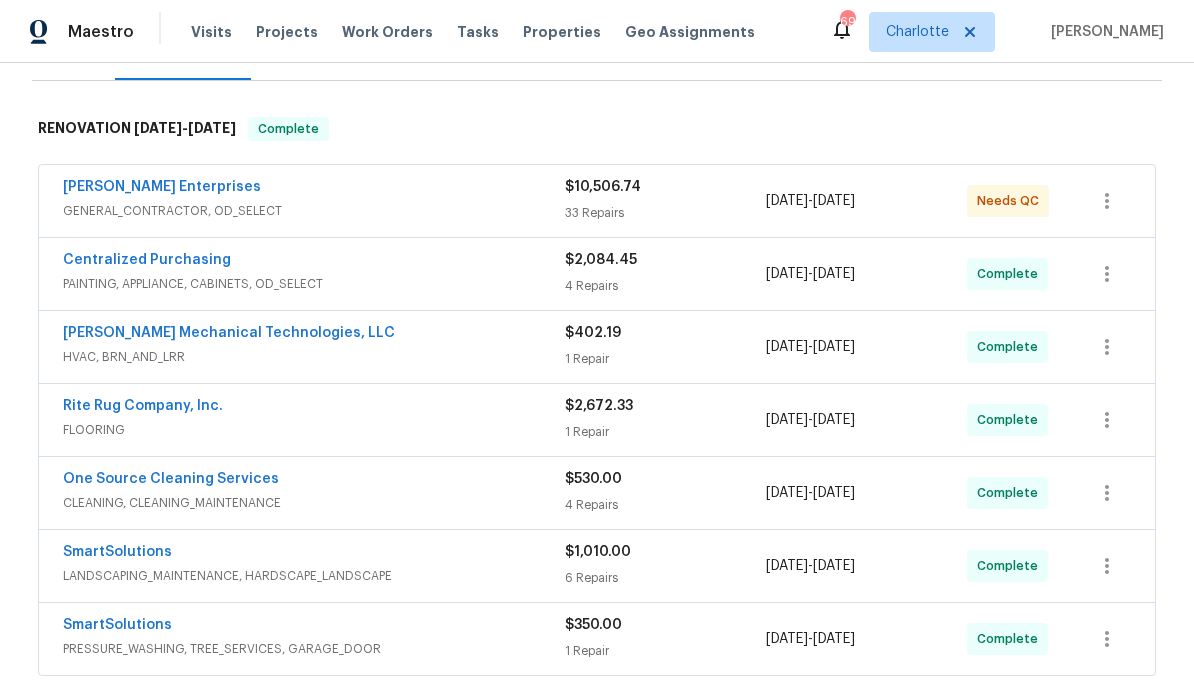 scroll, scrollTop: 86, scrollLeft: 0, axis: vertical 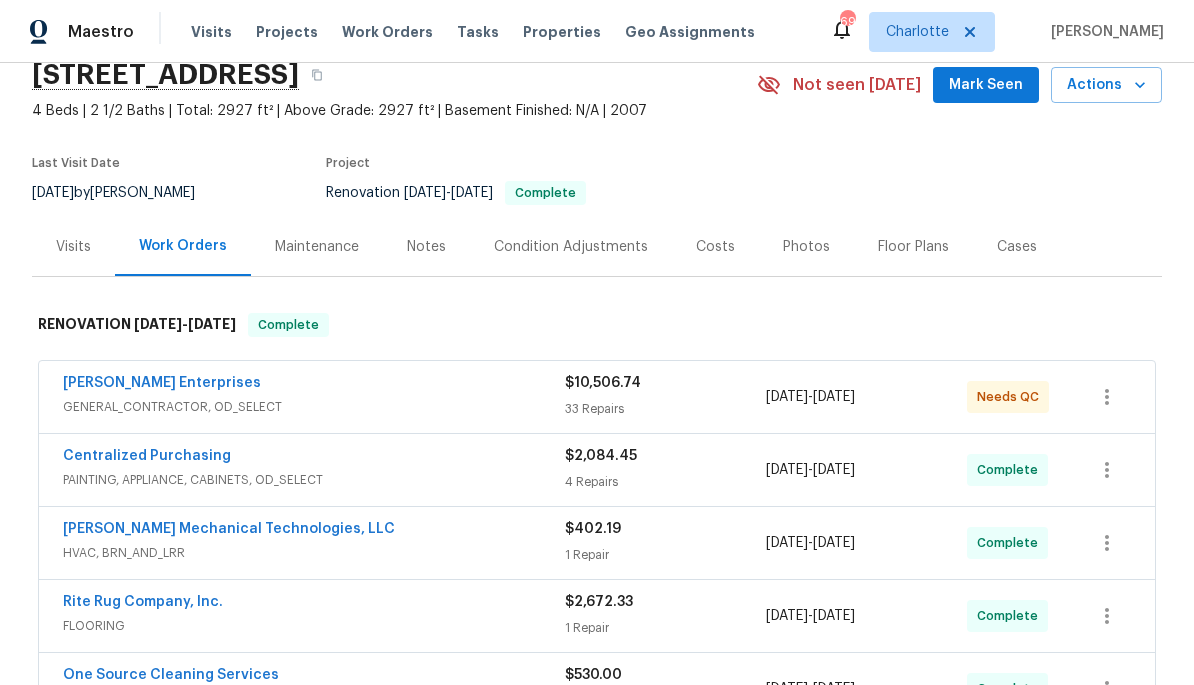 click on "Floor Plans" at bounding box center (913, 247) 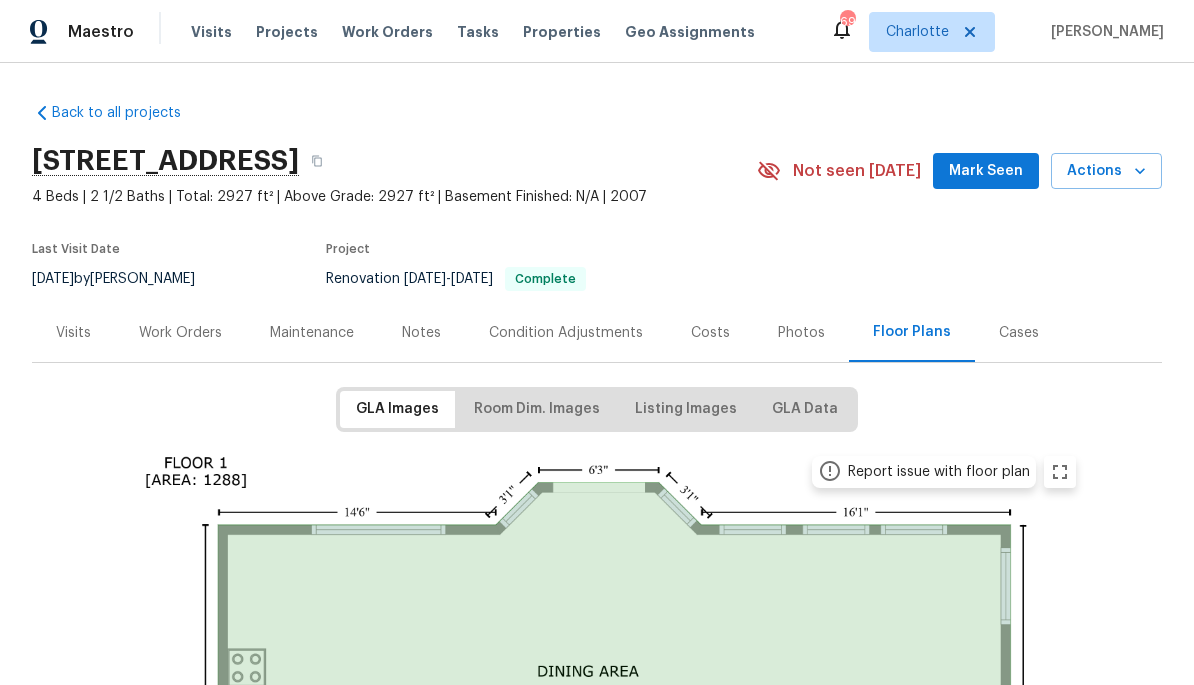 scroll, scrollTop: 0, scrollLeft: 0, axis: both 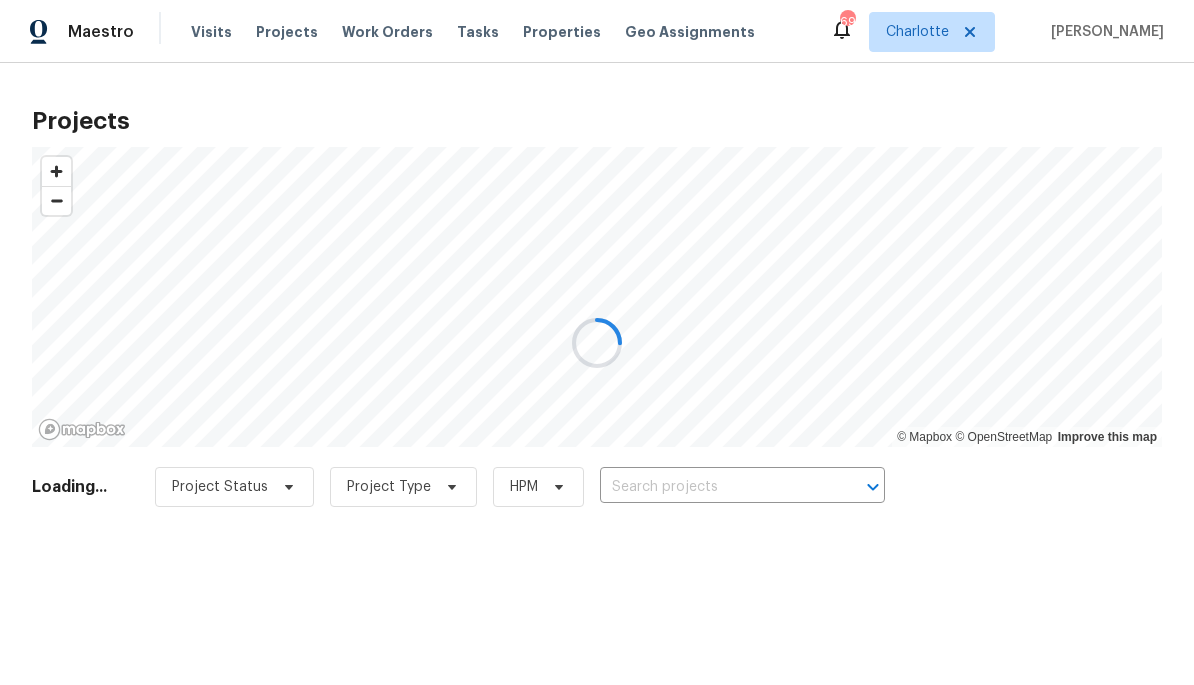 click at bounding box center (597, 342) 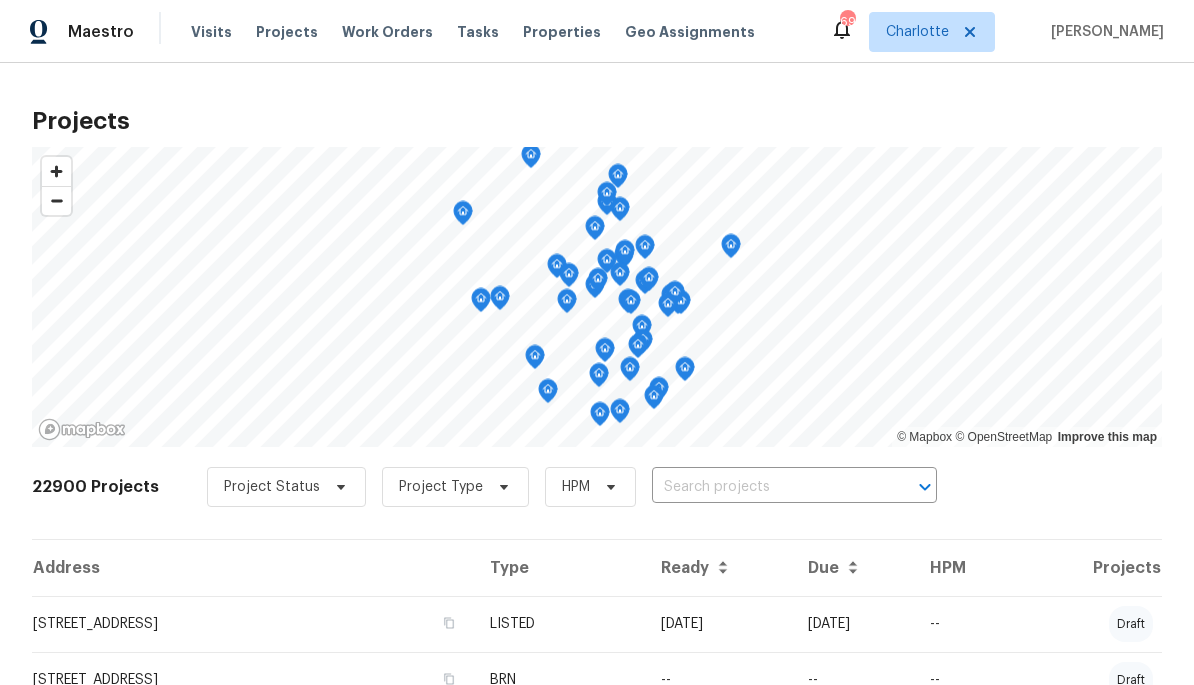 click on "22900 Projects Project Status Project Type HPM ​" at bounding box center [597, 499] 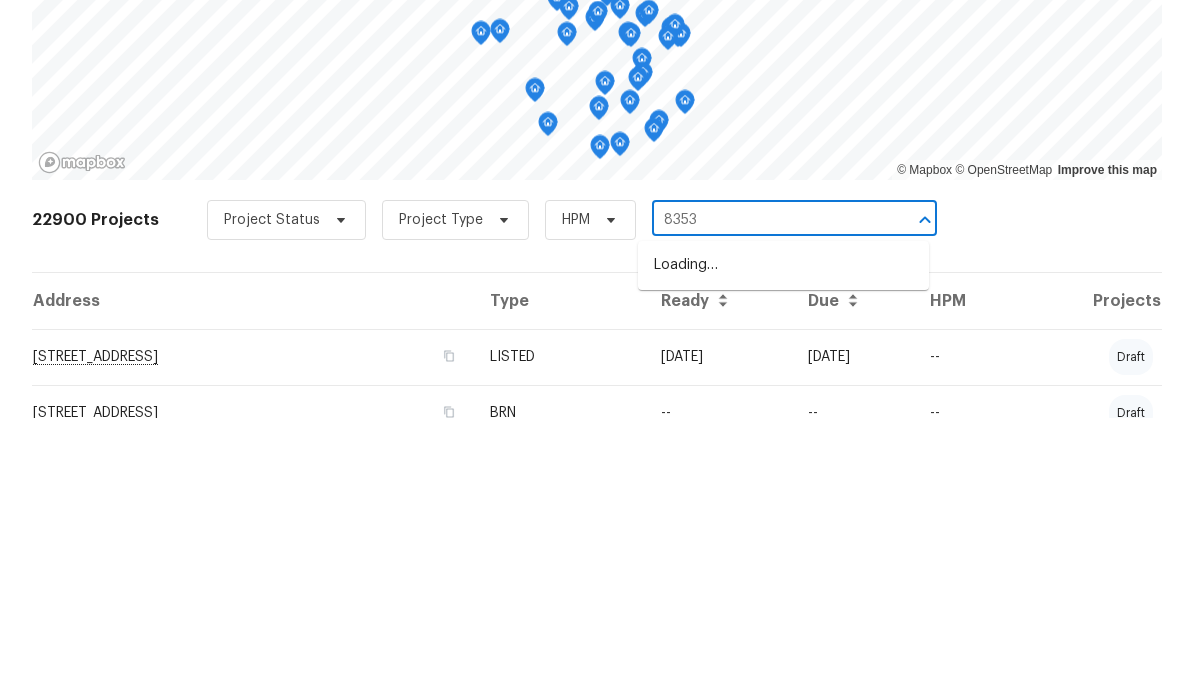 type on "8353 a" 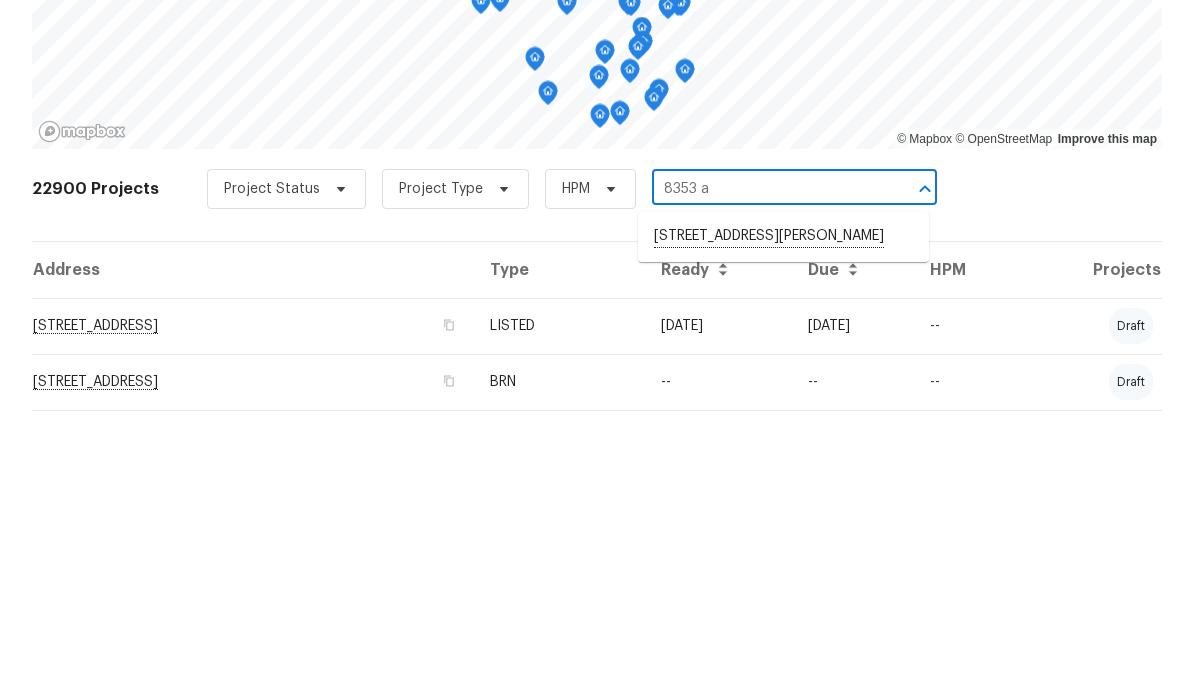 scroll, scrollTop: 35, scrollLeft: 0, axis: vertical 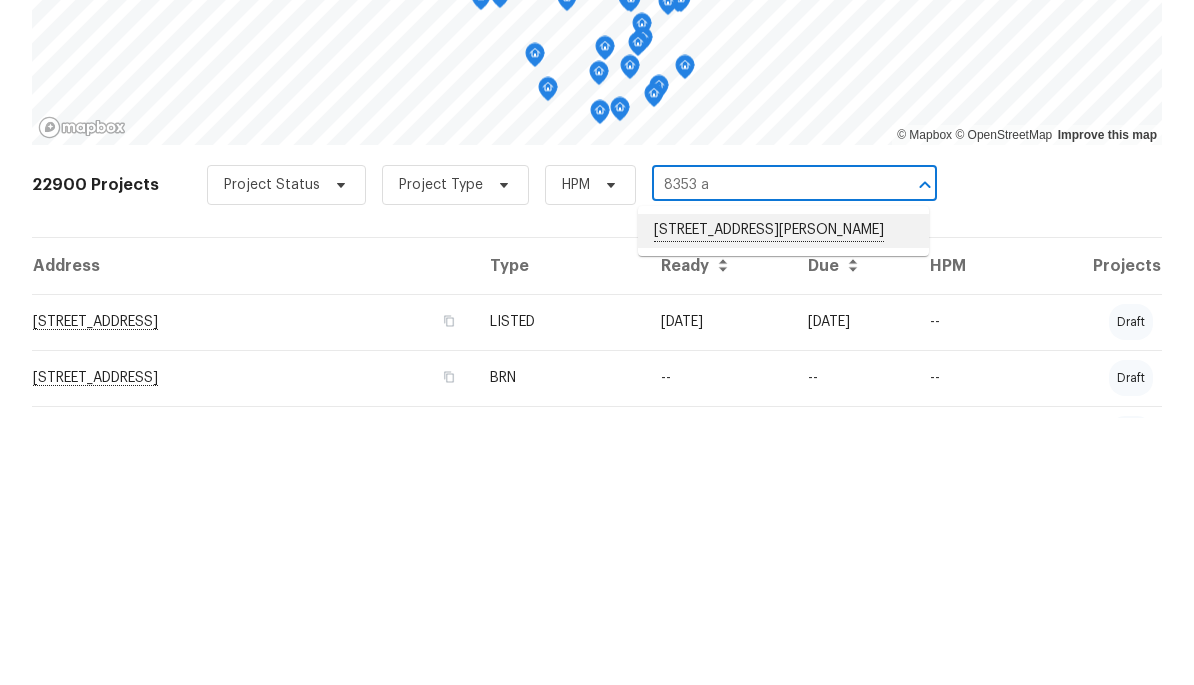 click on "[STREET_ADDRESS][PERSON_NAME]" at bounding box center (783, 498) 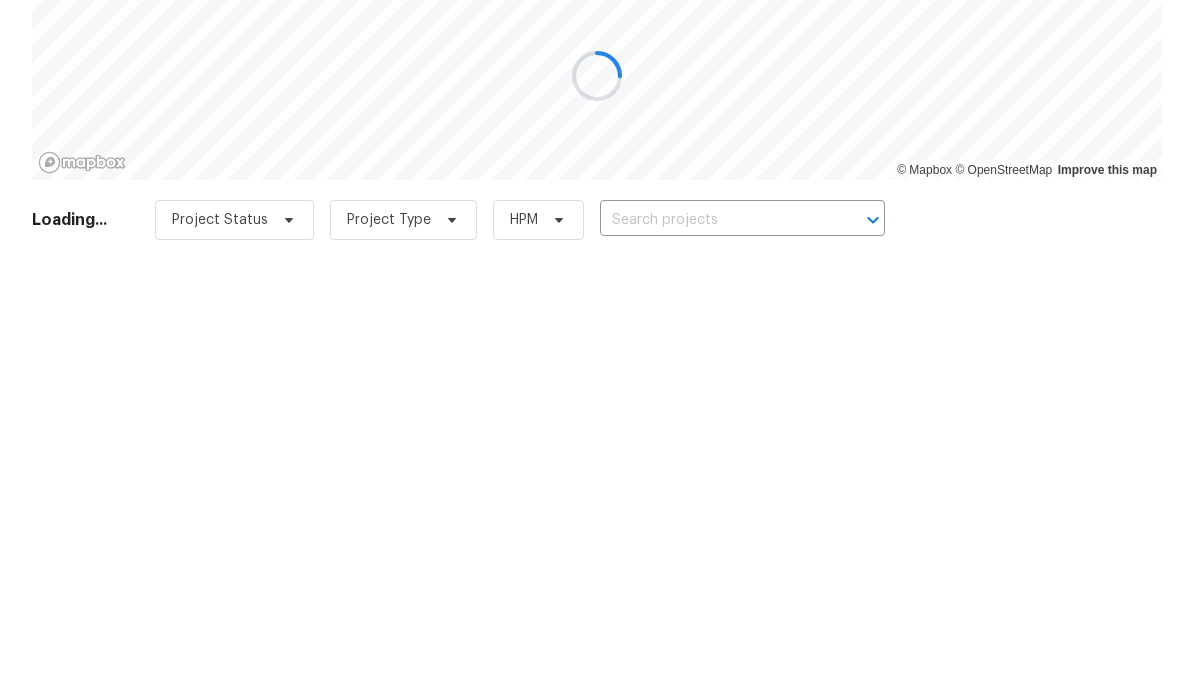type on "[STREET_ADDRESS][PERSON_NAME]" 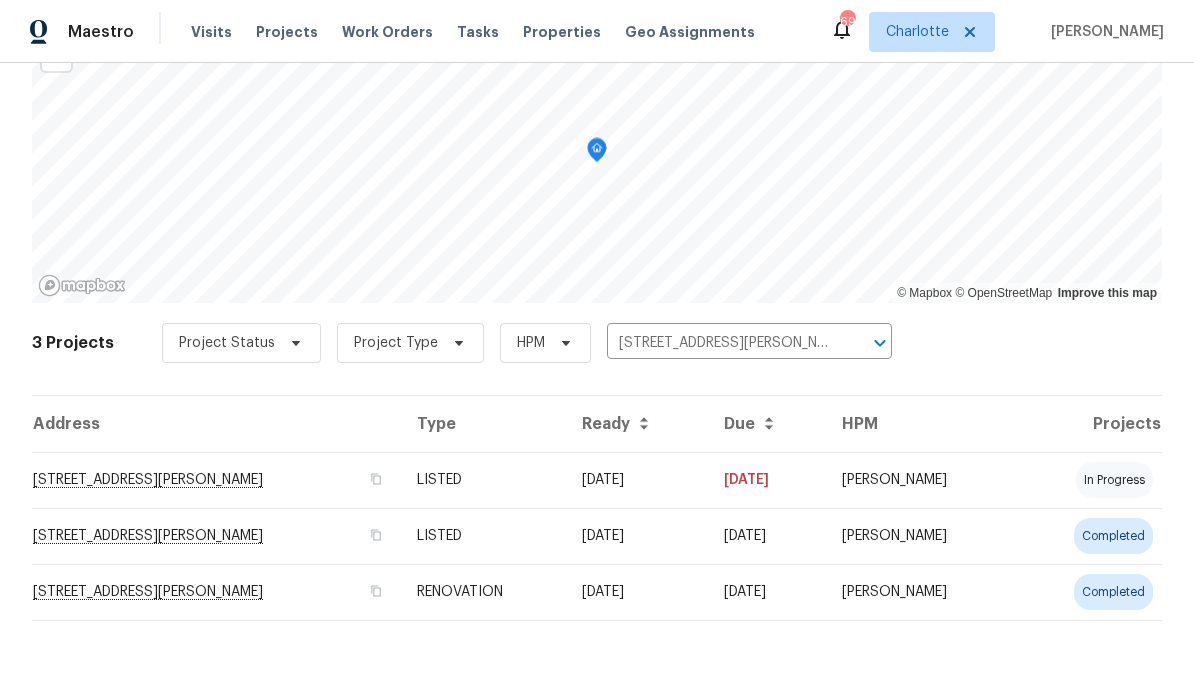 scroll, scrollTop: 144, scrollLeft: 0, axis: vertical 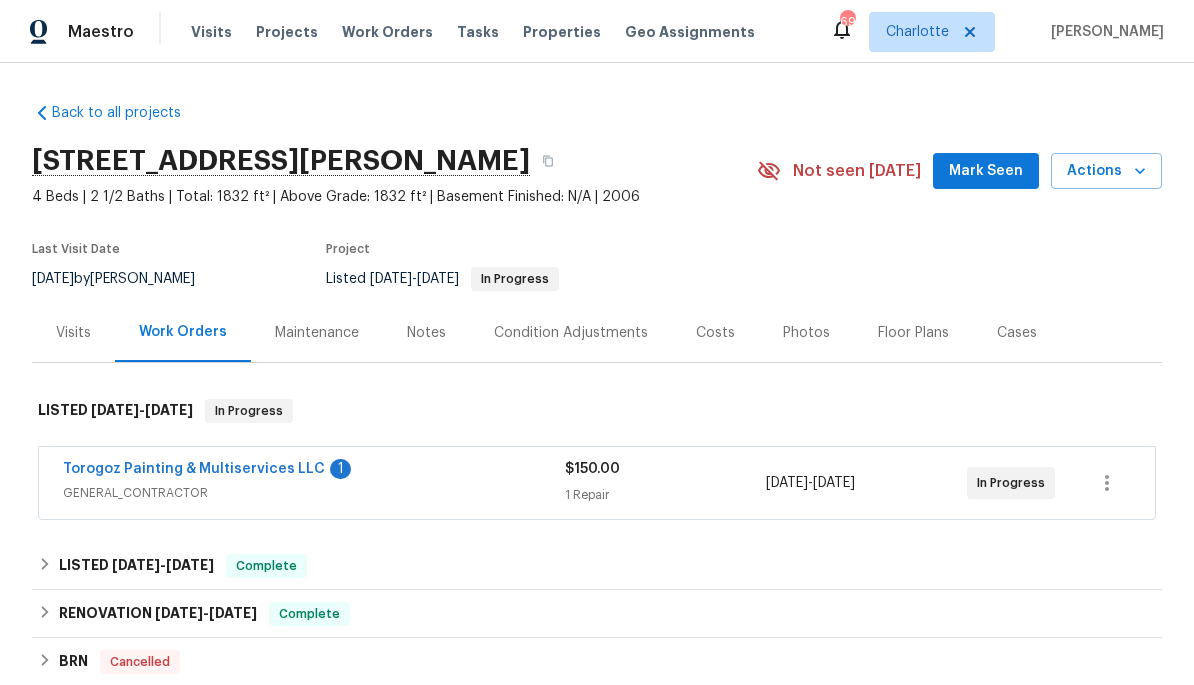 click on "Visits" at bounding box center (73, 333) 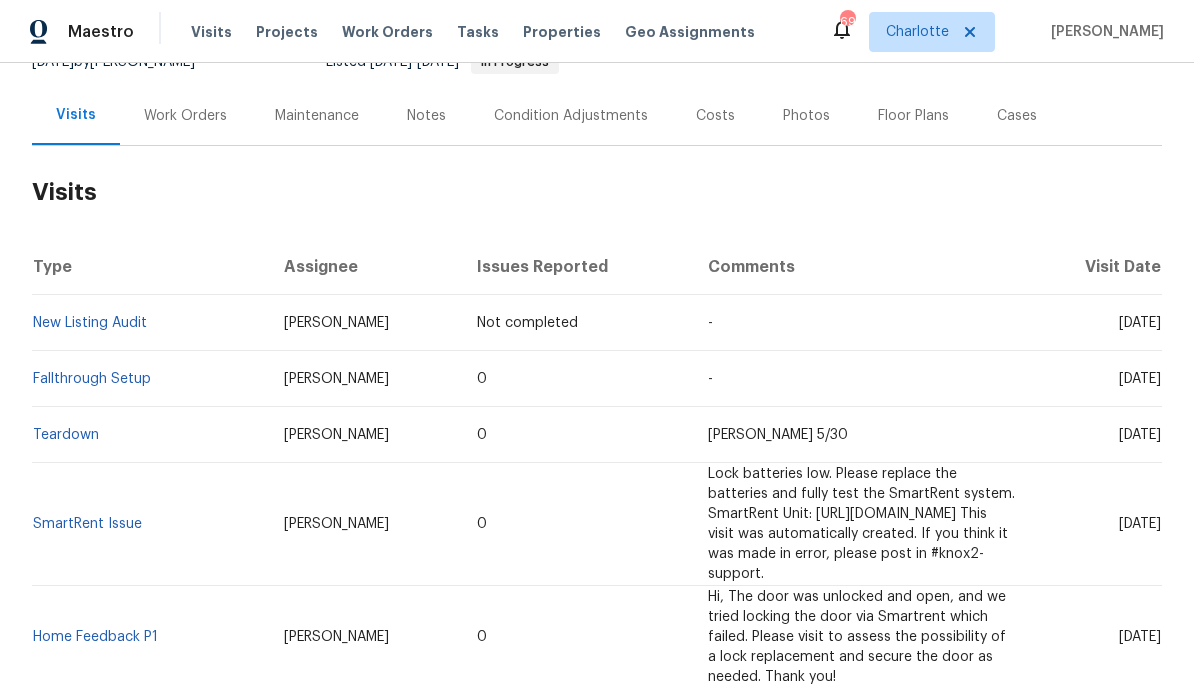 scroll, scrollTop: 152, scrollLeft: 0, axis: vertical 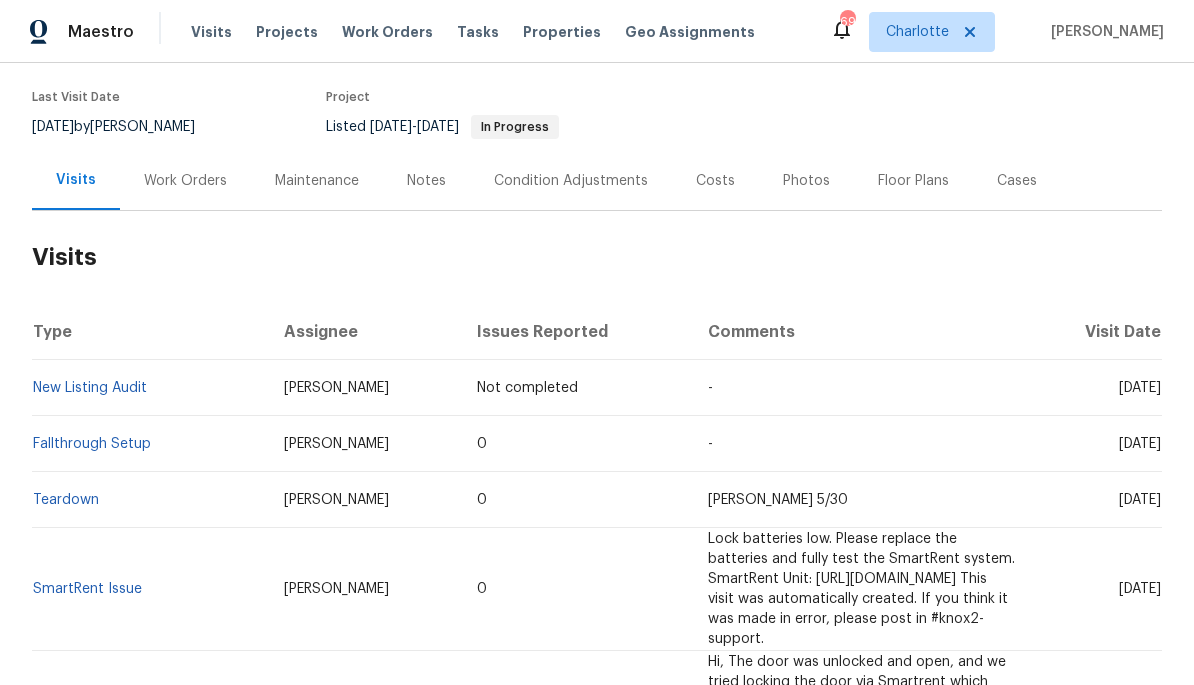 click on "Costs" at bounding box center (715, 181) 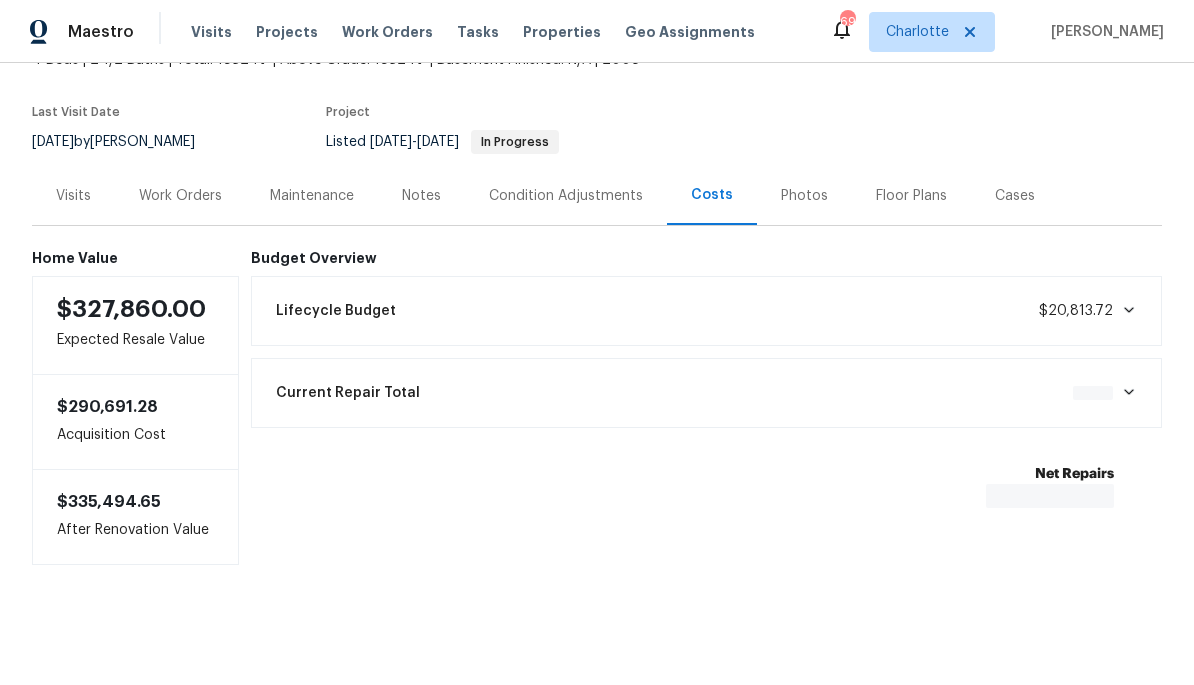 scroll, scrollTop: 139, scrollLeft: 0, axis: vertical 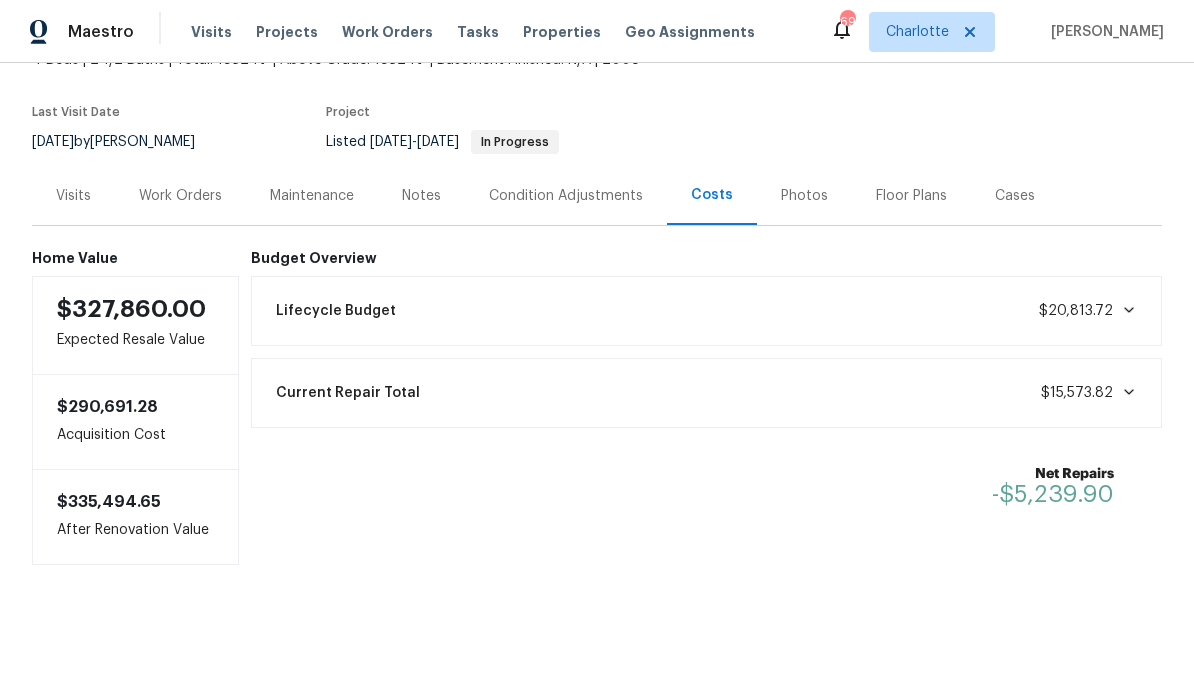 click on "Photos" at bounding box center [804, 195] 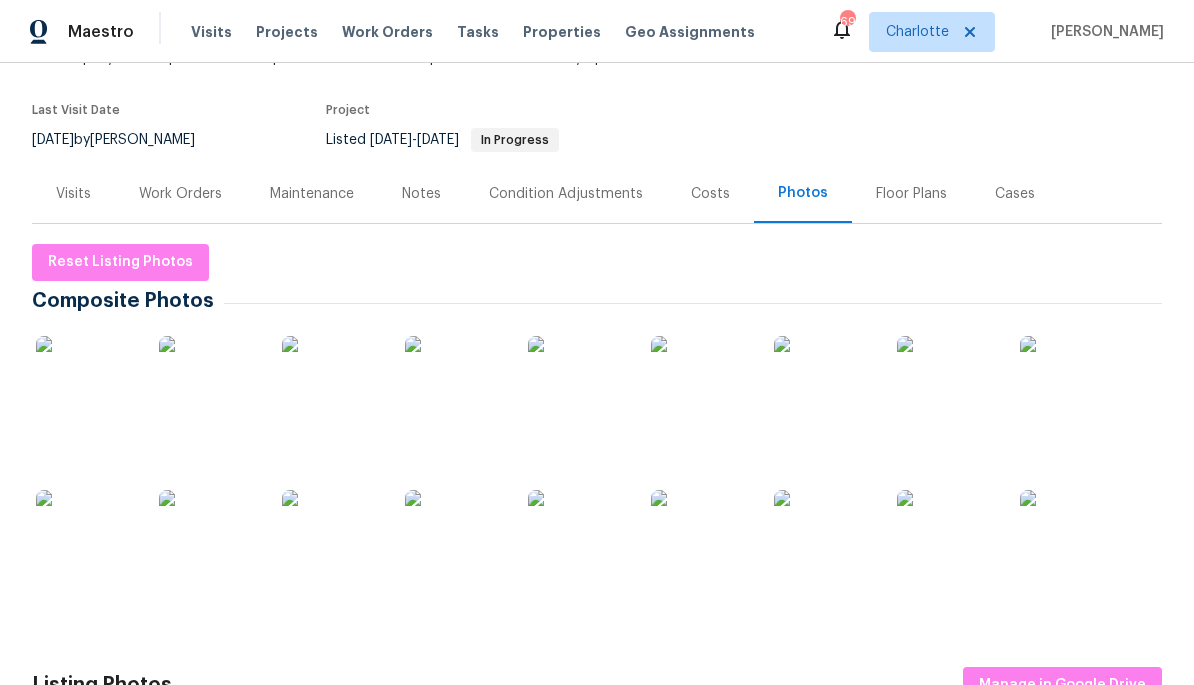 click on "Work Orders" at bounding box center (180, 194) 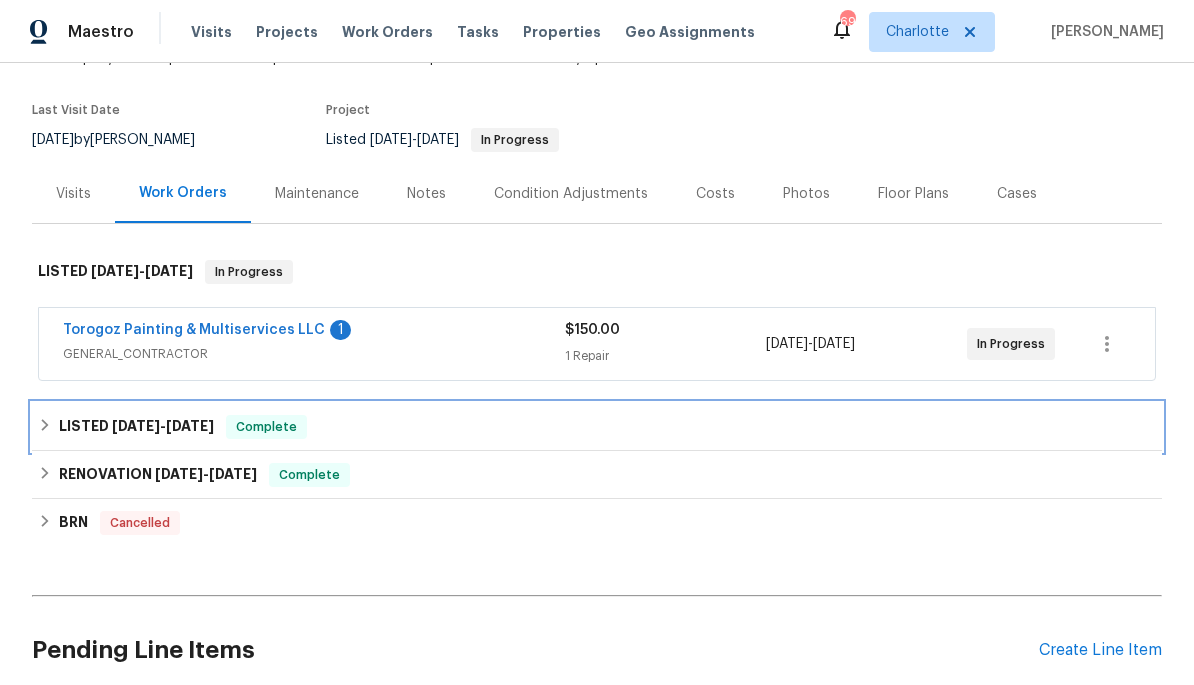 click on "LISTED   [DATE]  -  [DATE] Complete" at bounding box center [597, 427] 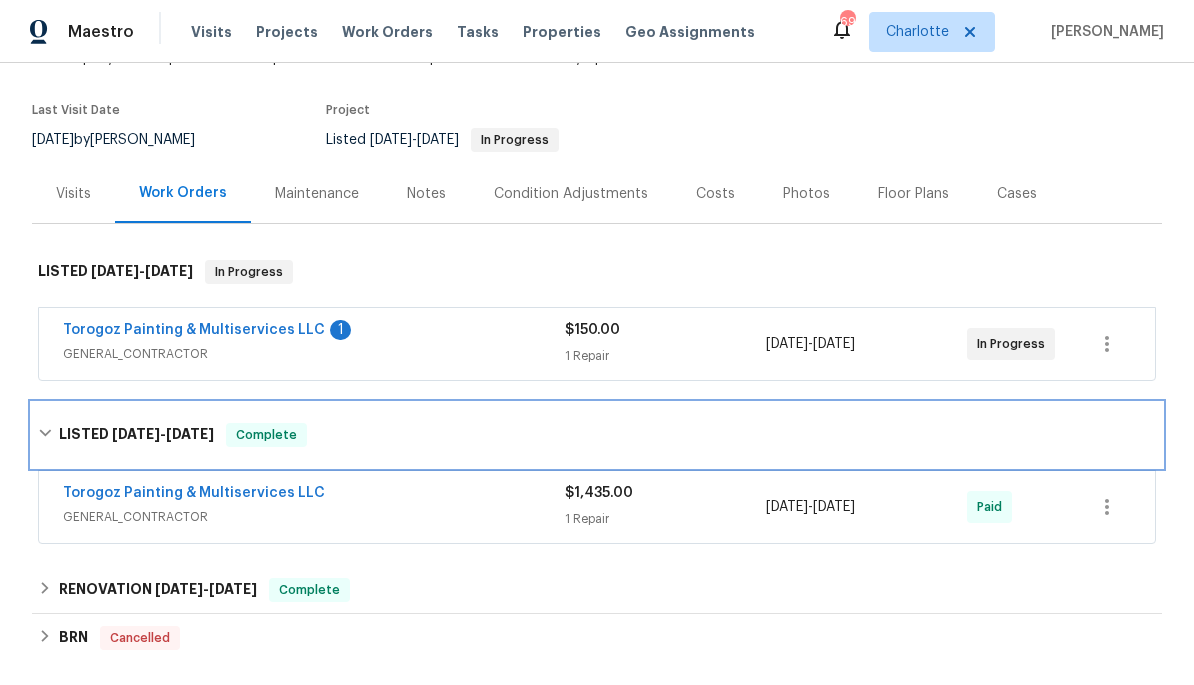 click on "LISTED   [DATE]  -  [DATE] Complete" at bounding box center [597, 435] 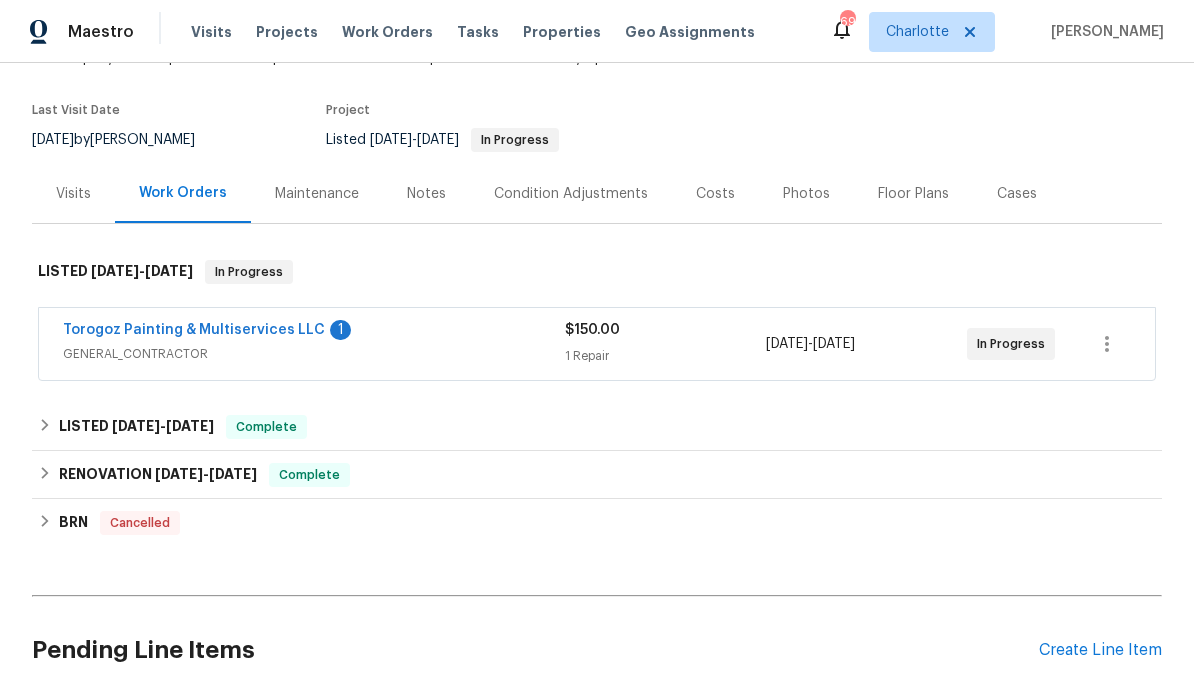 click on "Visits" at bounding box center [73, 193] 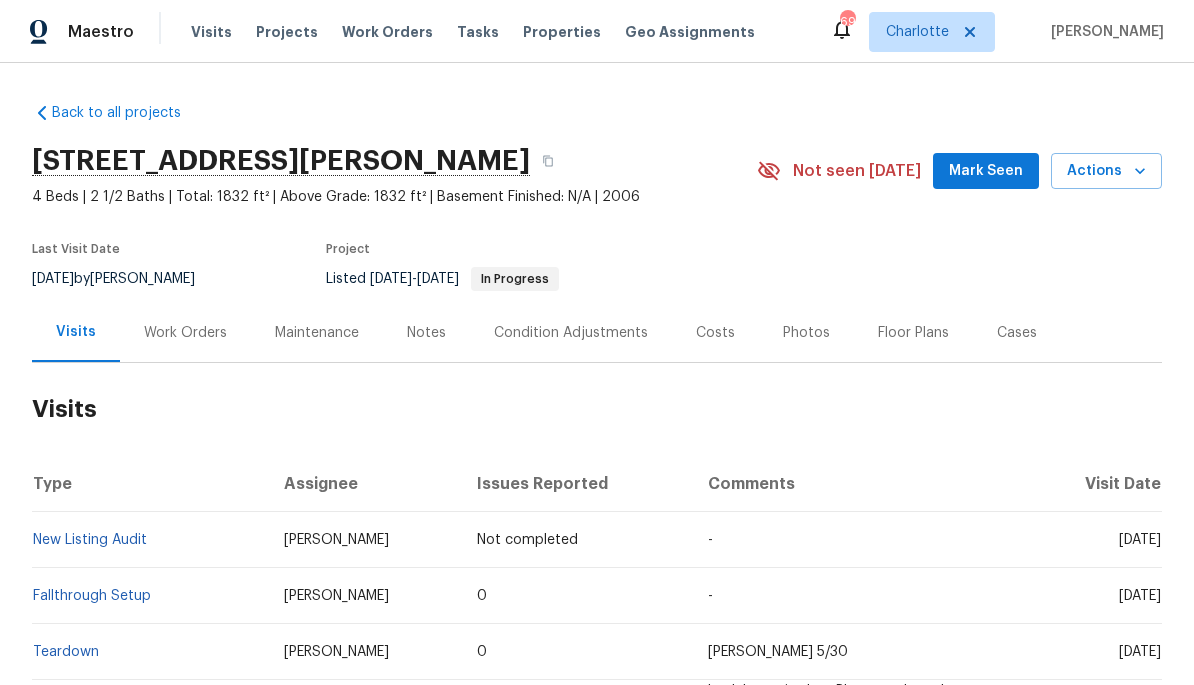 scroll, scrollTop: 0, scrollLeft: 0, axis: both 